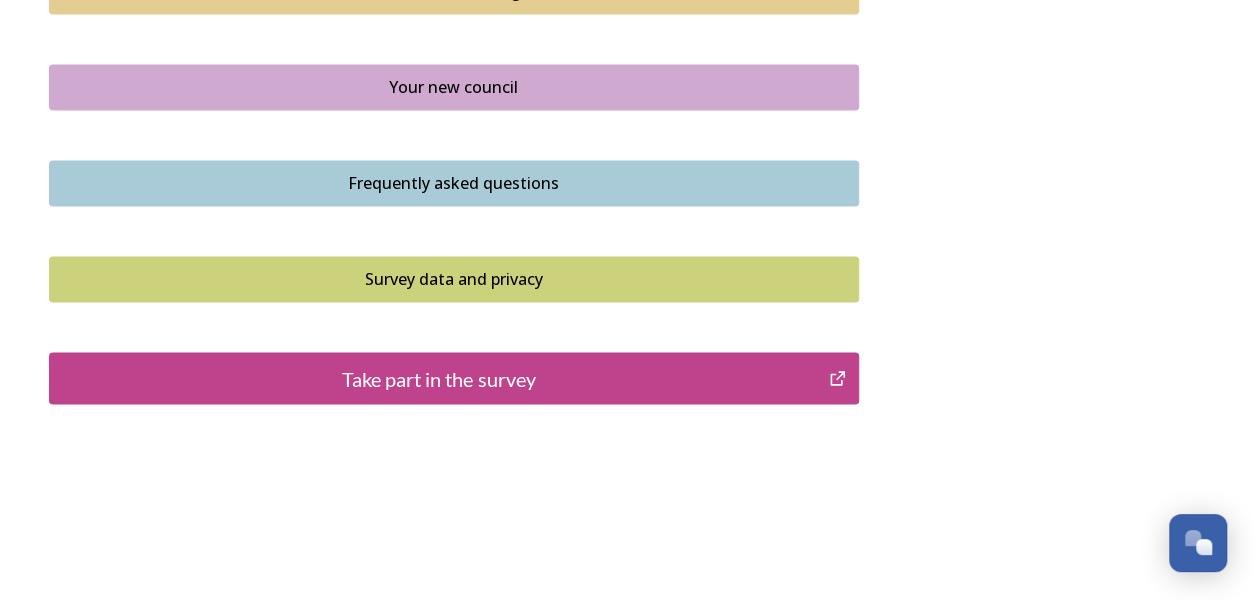 scroll, scrollTop: 1544, scrollLeft: 0, axis: vertical 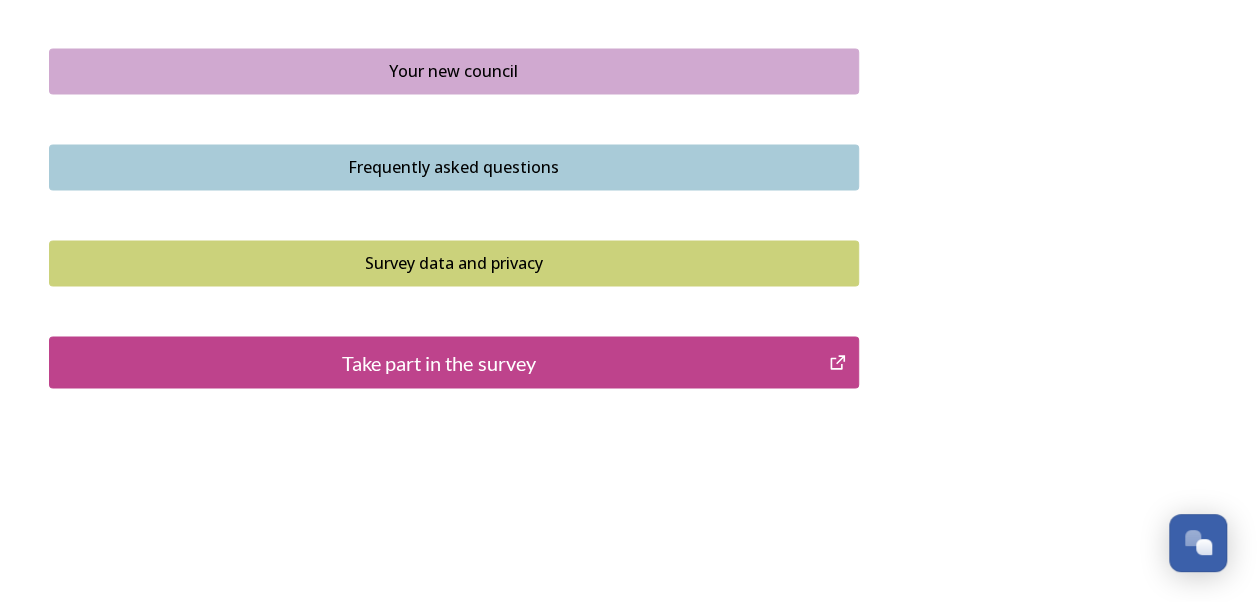 click on "Take part in the survey" at bounding box center [439, 362] 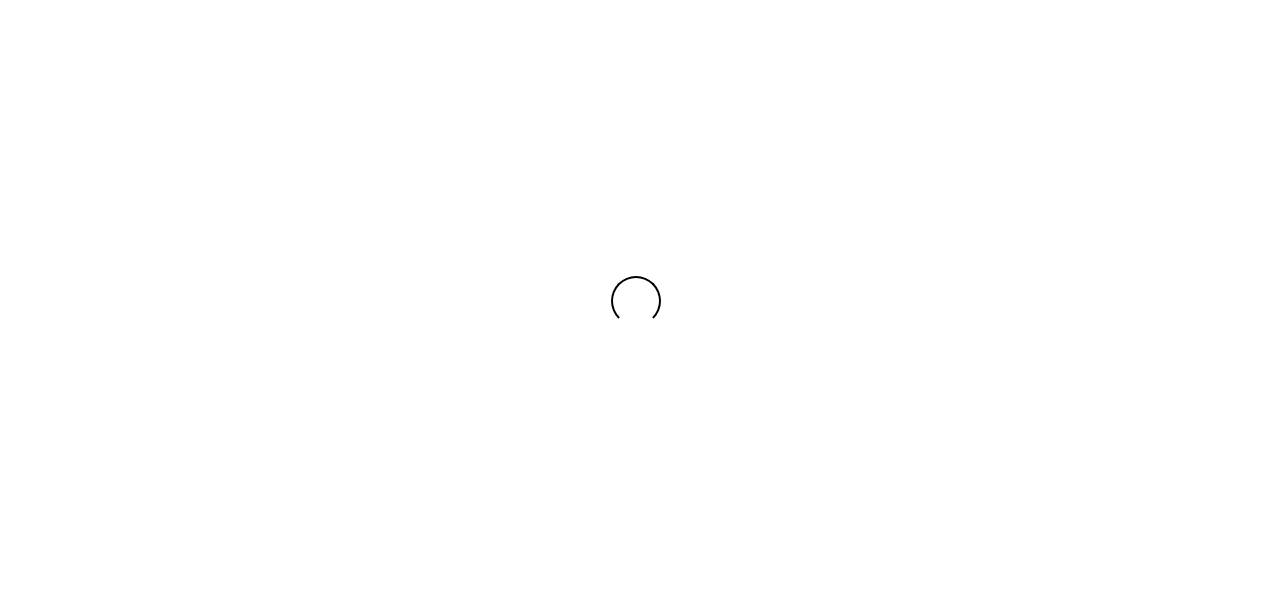 scroll, scrollTop: 0, scrollLeft: 0, axis: both 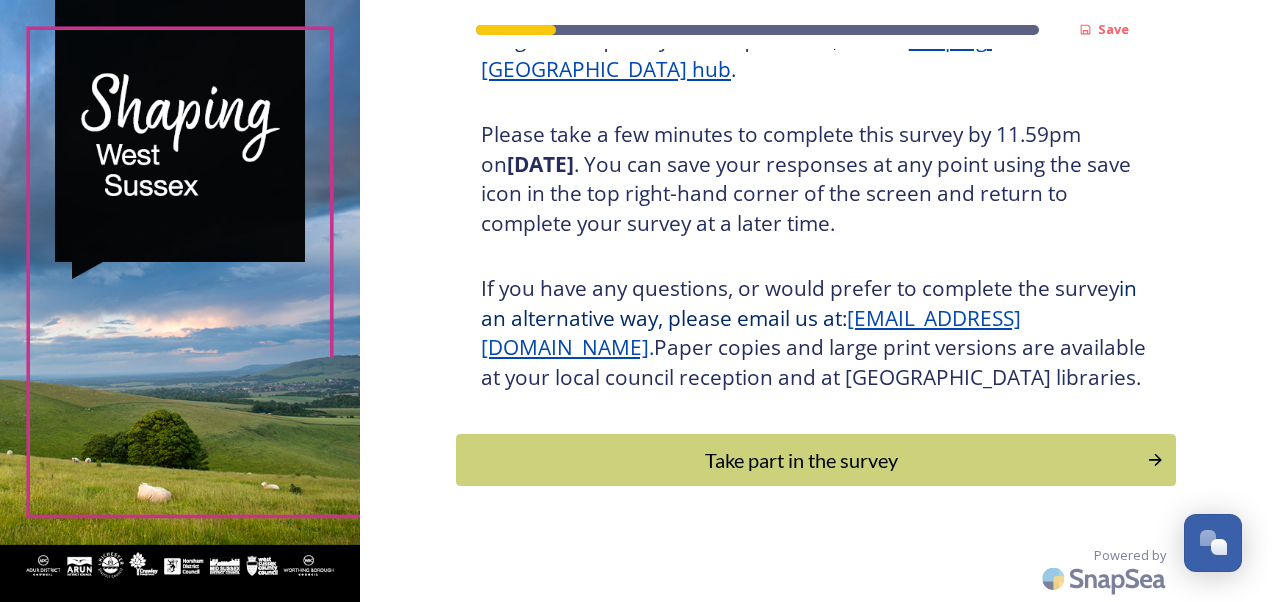 click on "Take part in the survey" at bounding box center (801, 460) 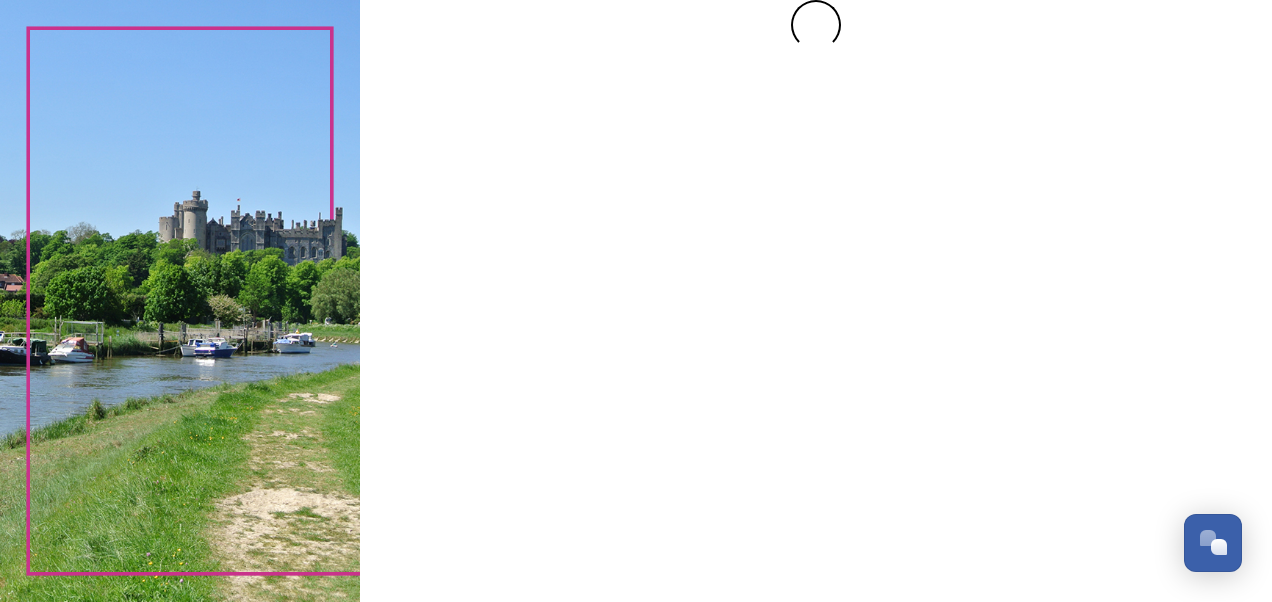 scroll, scrollTop: 0, scrollLeft: 0, axis: both 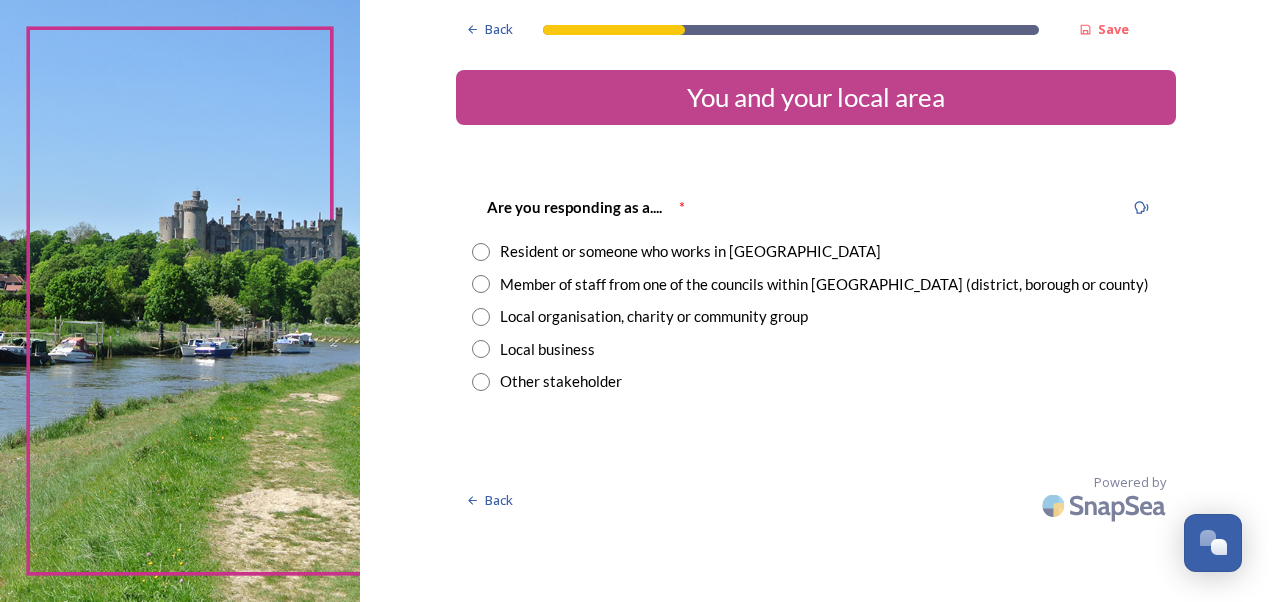 click at bounding box center (481, 284) 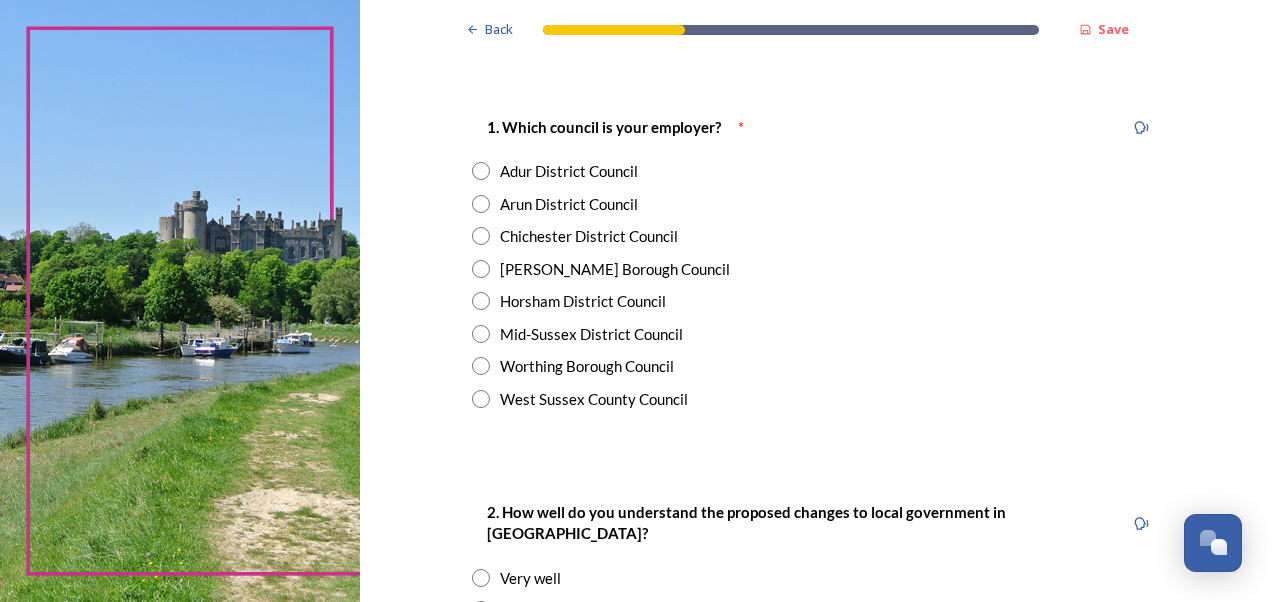scroll, scrollTop: 400, scrollLeft: 0, axis: vertical 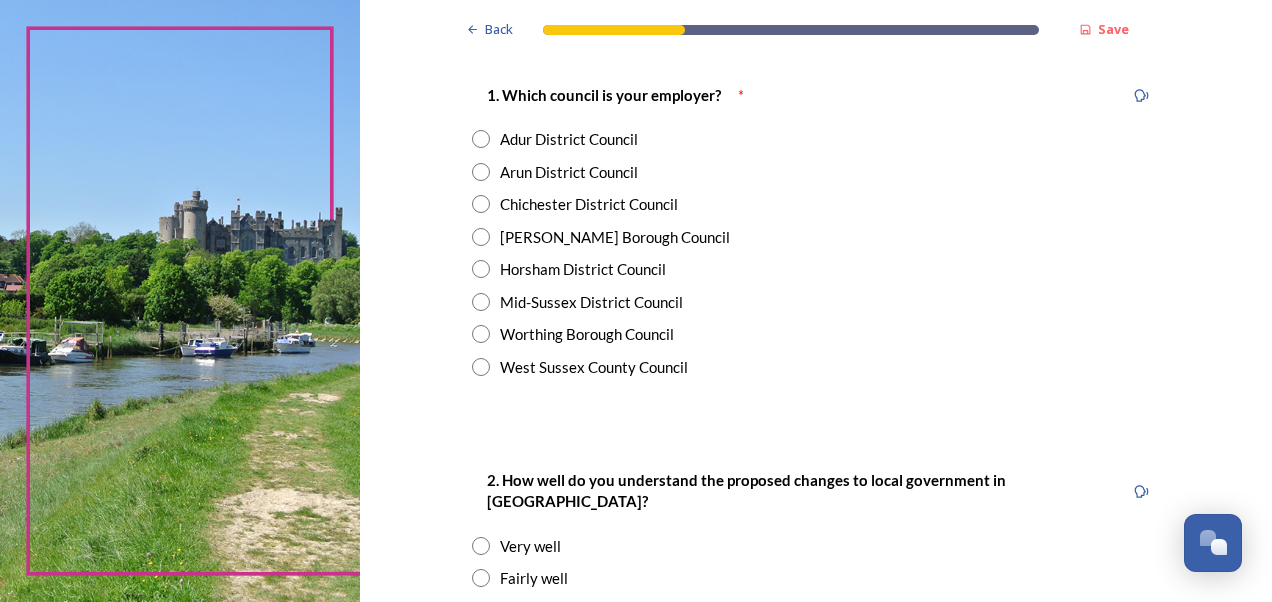 click on "West Sussex County Council" at bounding box center [594, 367] 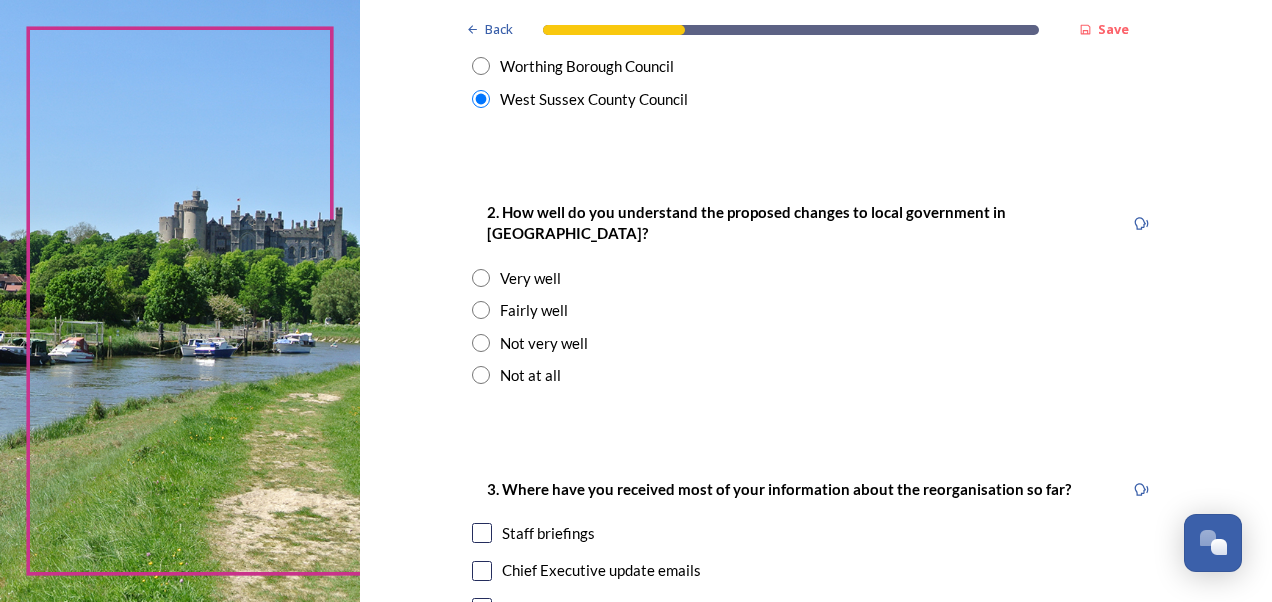 scroll, scrollTop: 700, scrollLeft: 0, axis: vertical 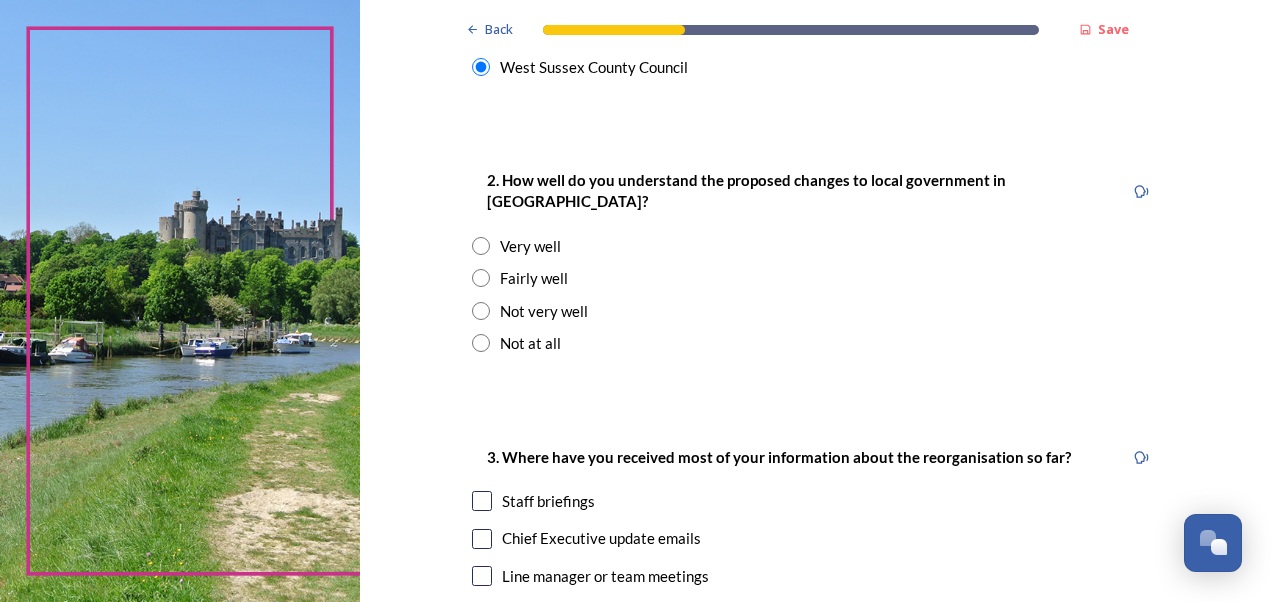 click at bounding box center [481, 278] 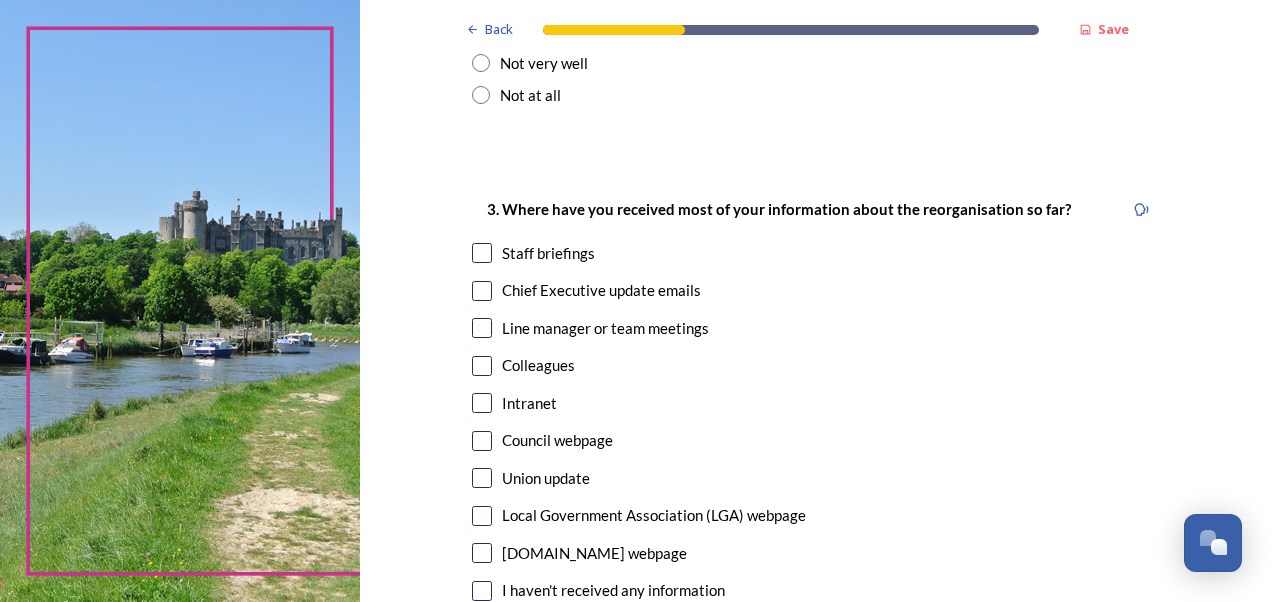 scroll, scrollTop: 1000, scrollLeft: 0, axis: vertical 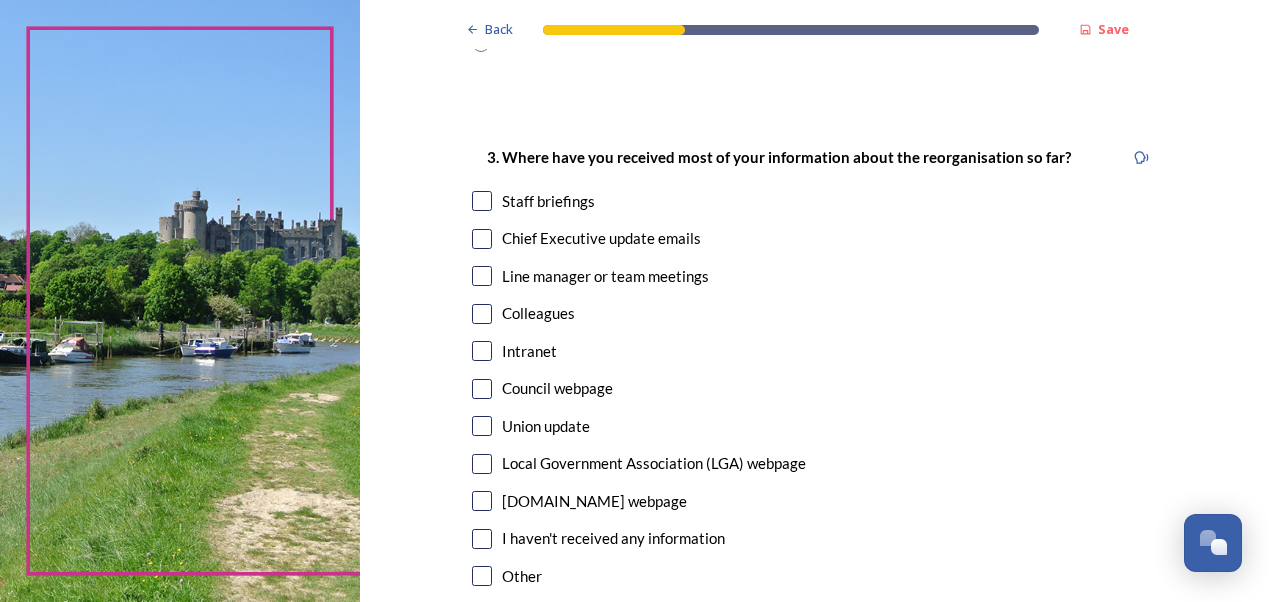 click at bounding box center (482, 239) 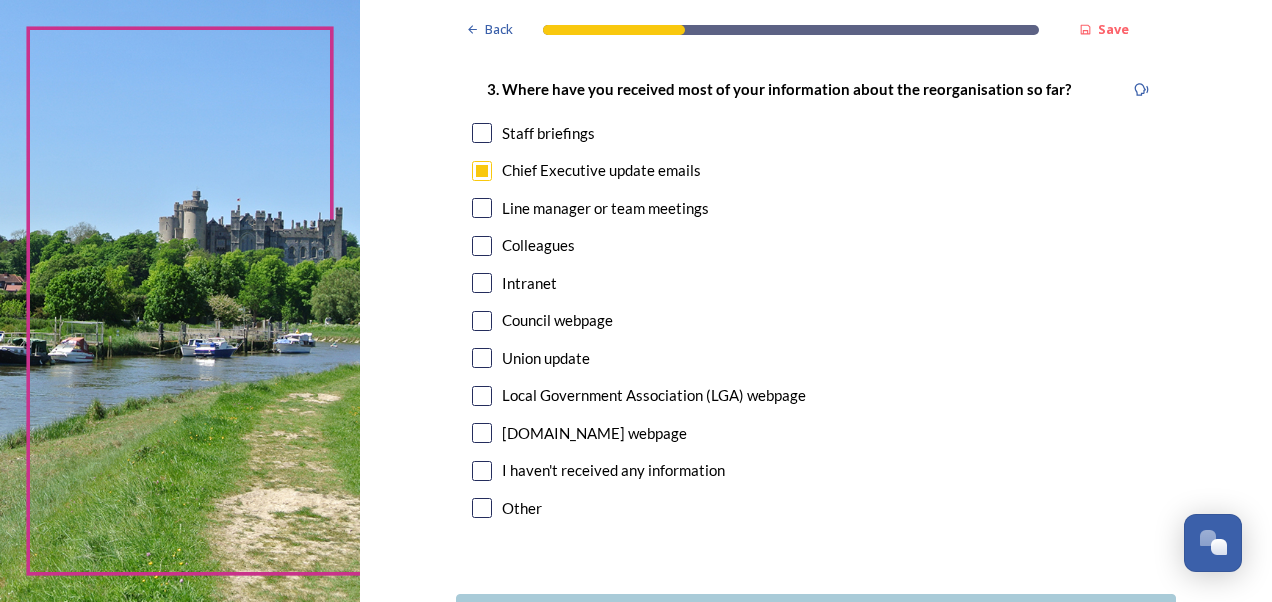 scroll, scrollTop: 1100, scrollLeft: 0, axis: vertical 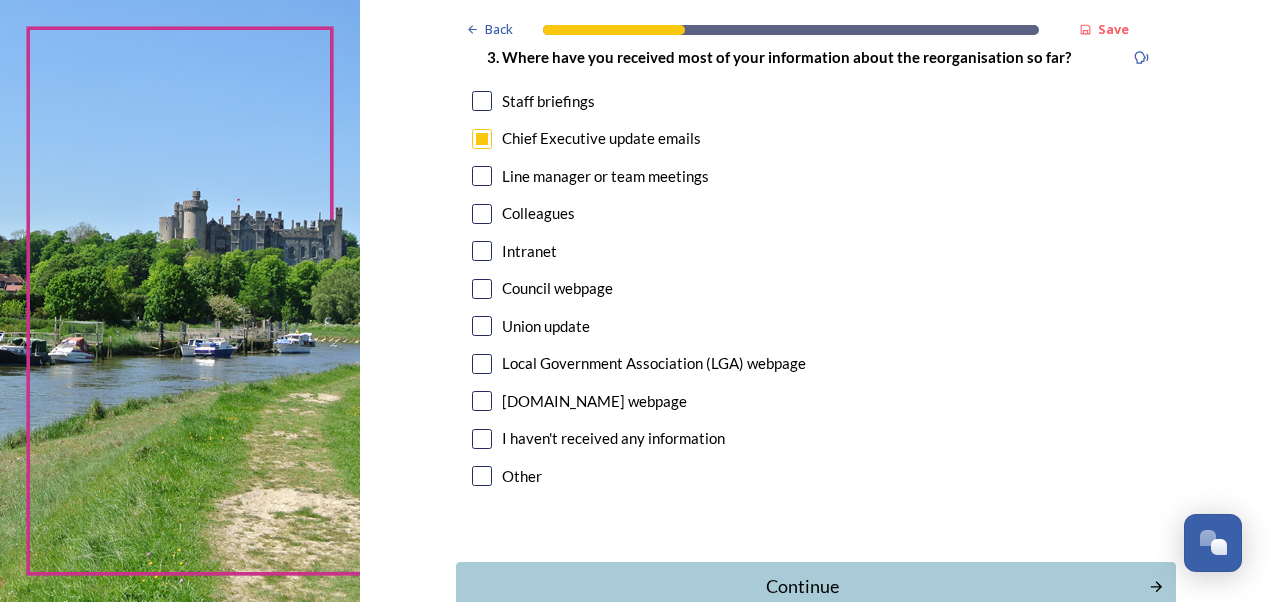 click at bounding box center (482, 176) 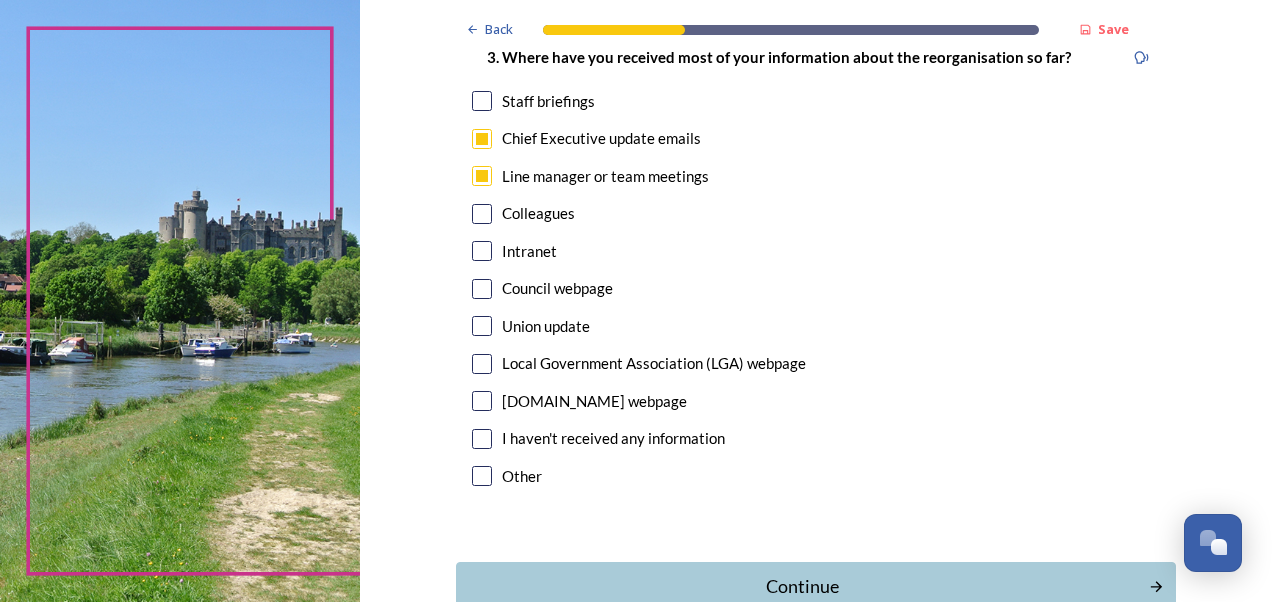 click at bounding box center (482, 251) 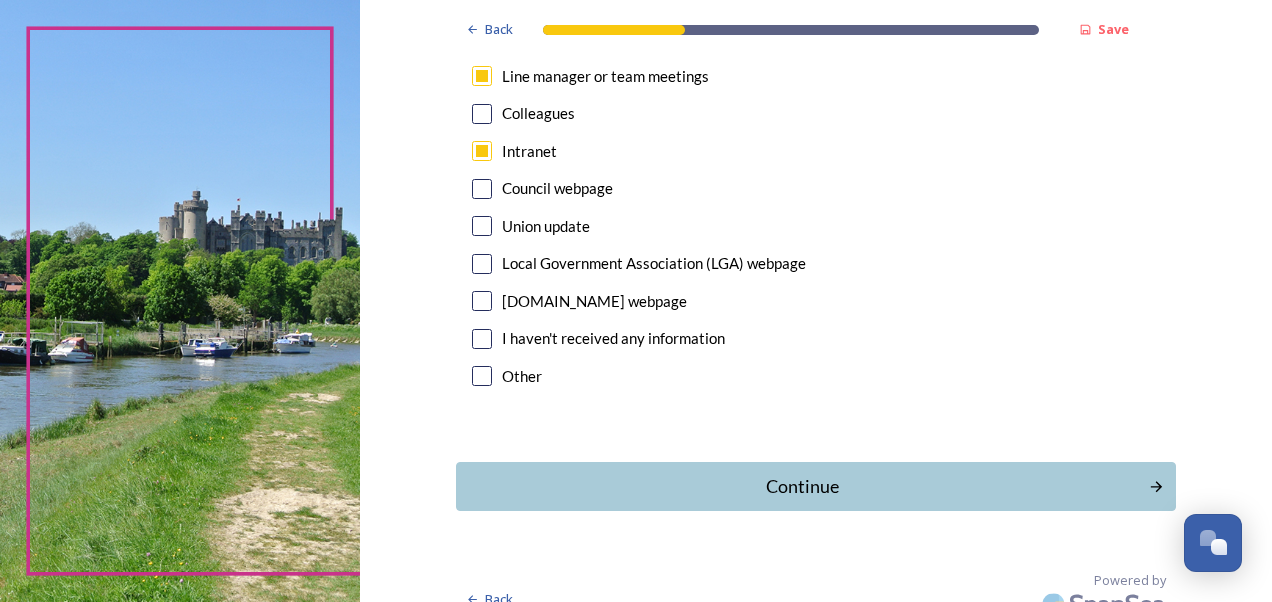scroll, scrollTop: 1203, scrollLeft: 0, axis: vertical 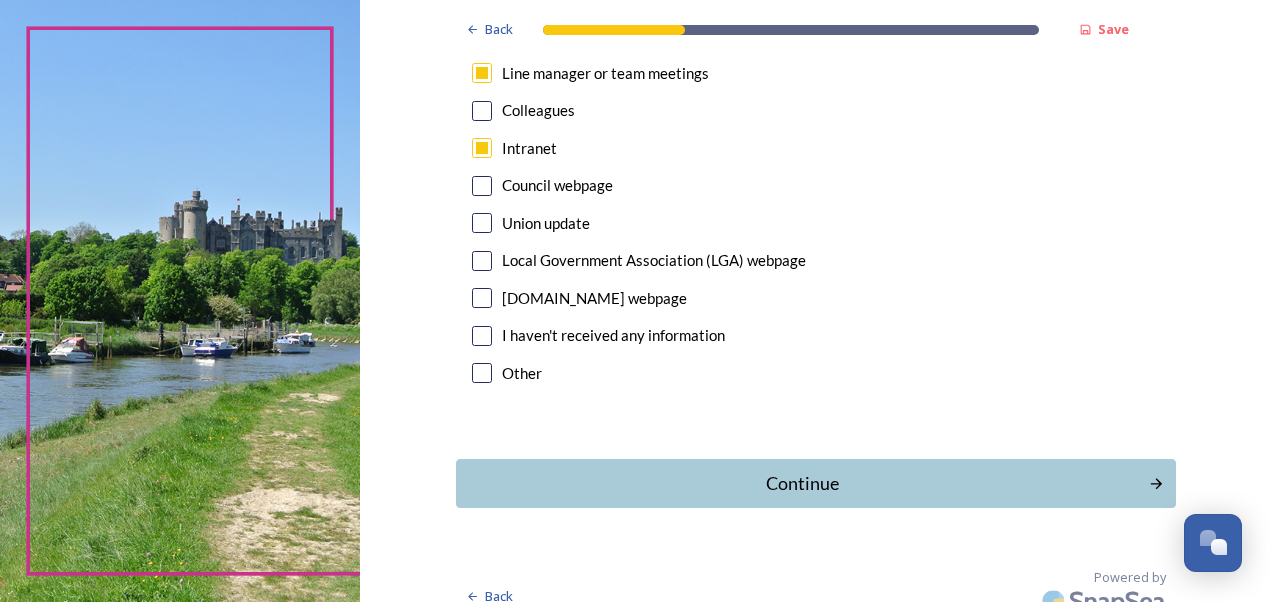 click on "Continue" at bounding box center [802, 483] 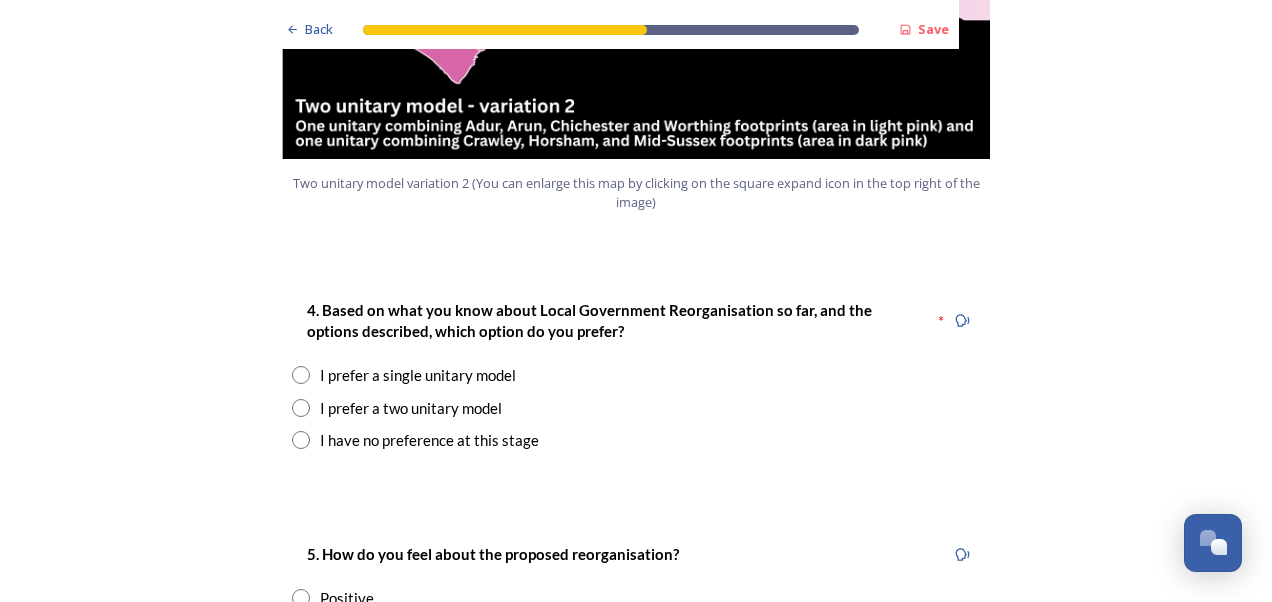 scroll, scrollTop: 2600, scrollLeft: 0, axis: vertical 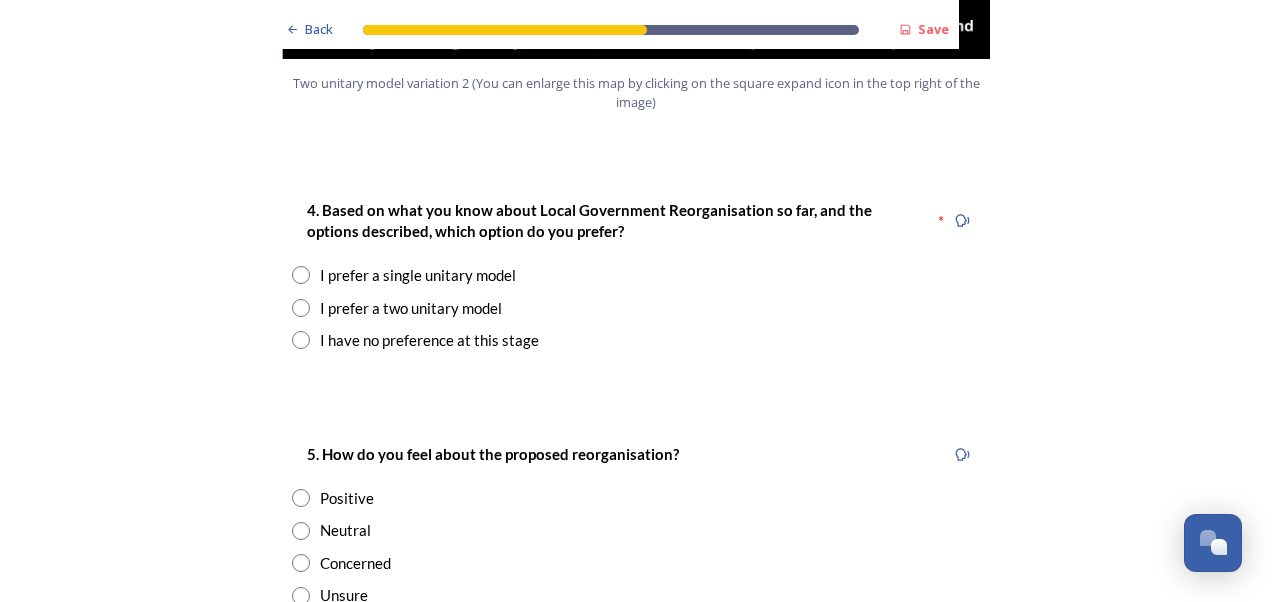 click at bounding box center [301, 275] 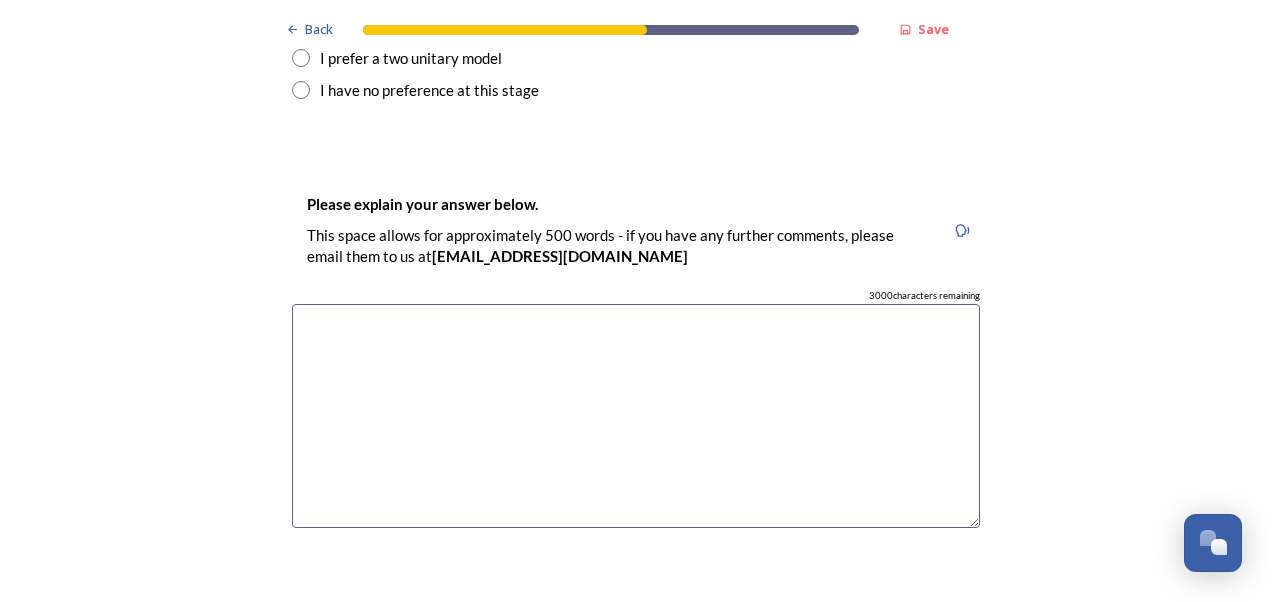 scroll, scrollTop: 2900, scrollLeft: 0, axis: vertical 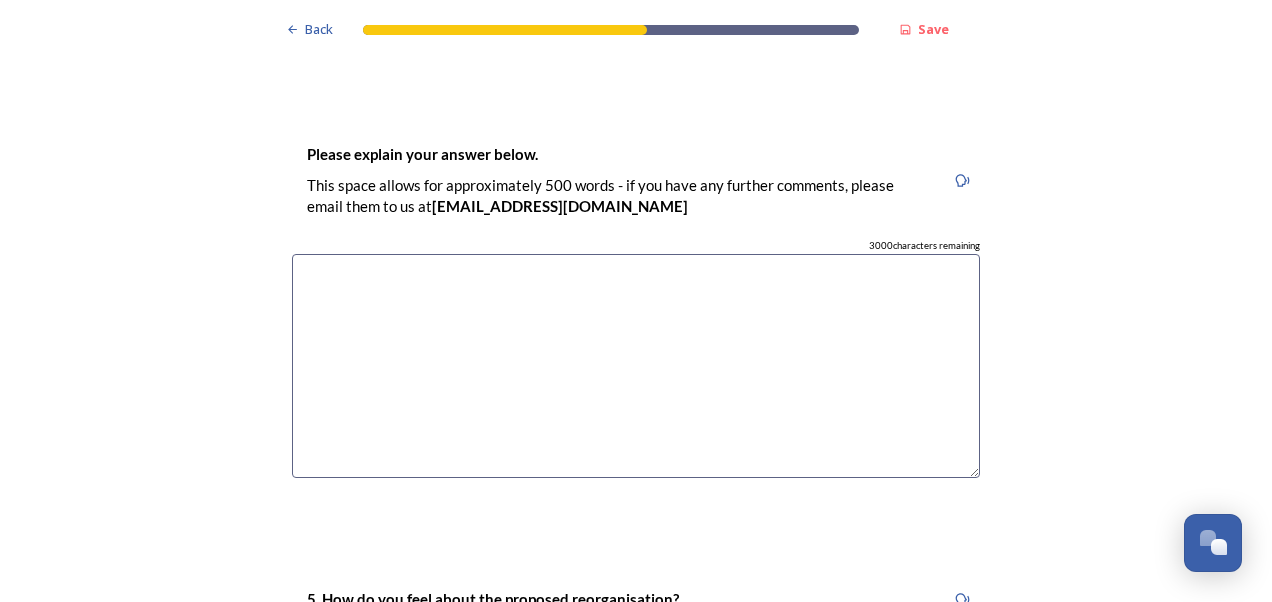 click at bounding box center (636, 366) 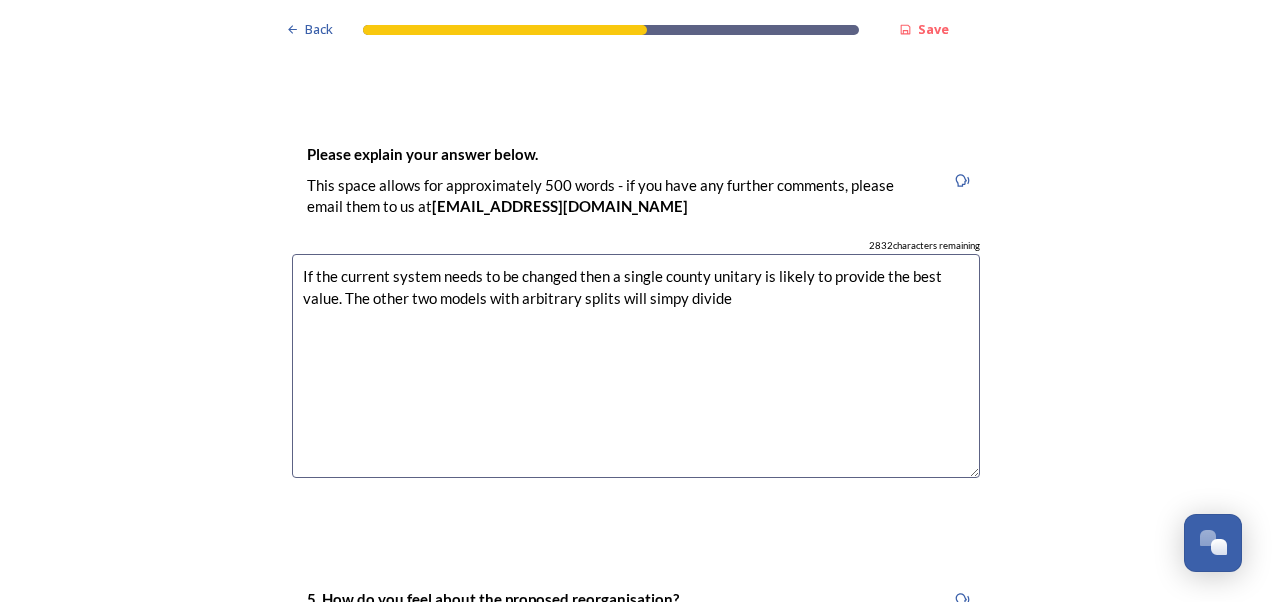 click on "If the current system needs to be changed then a single county unitary is likely to provide the best value. The other two models with arbitrary splits will simpy divide" at bounding box center (636, 366) 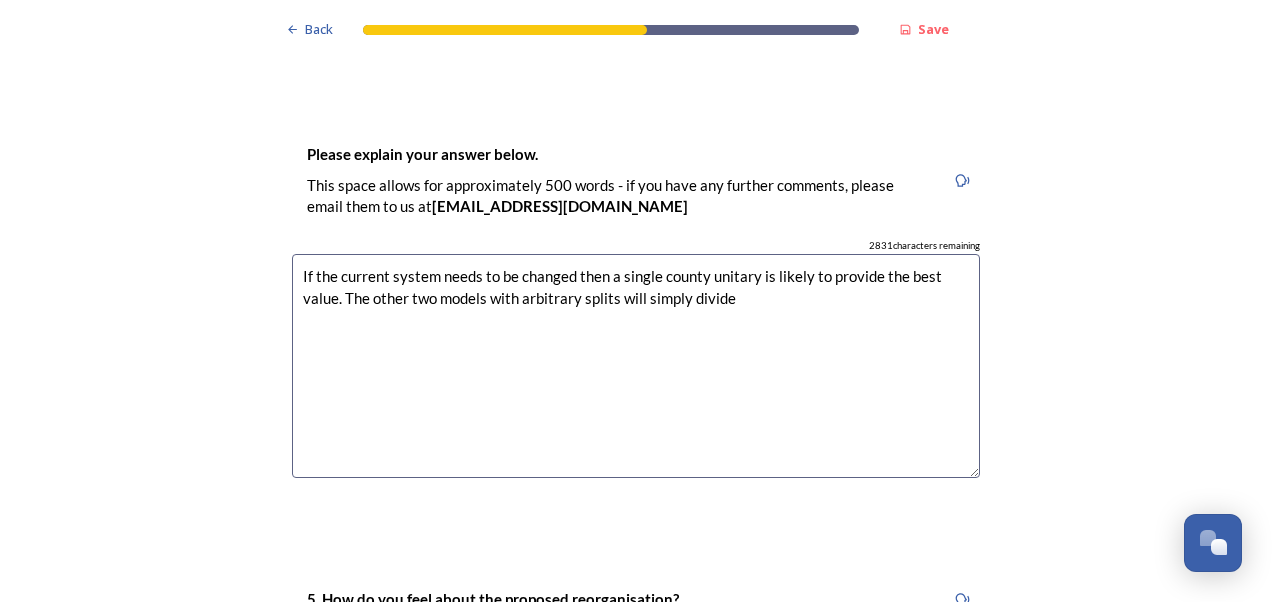 click on "If the current system needs to be changed then a single county unitary is likely to provide the best value. The other two models with arbitrary splits will simply divide" at bounding box center (636, 366) 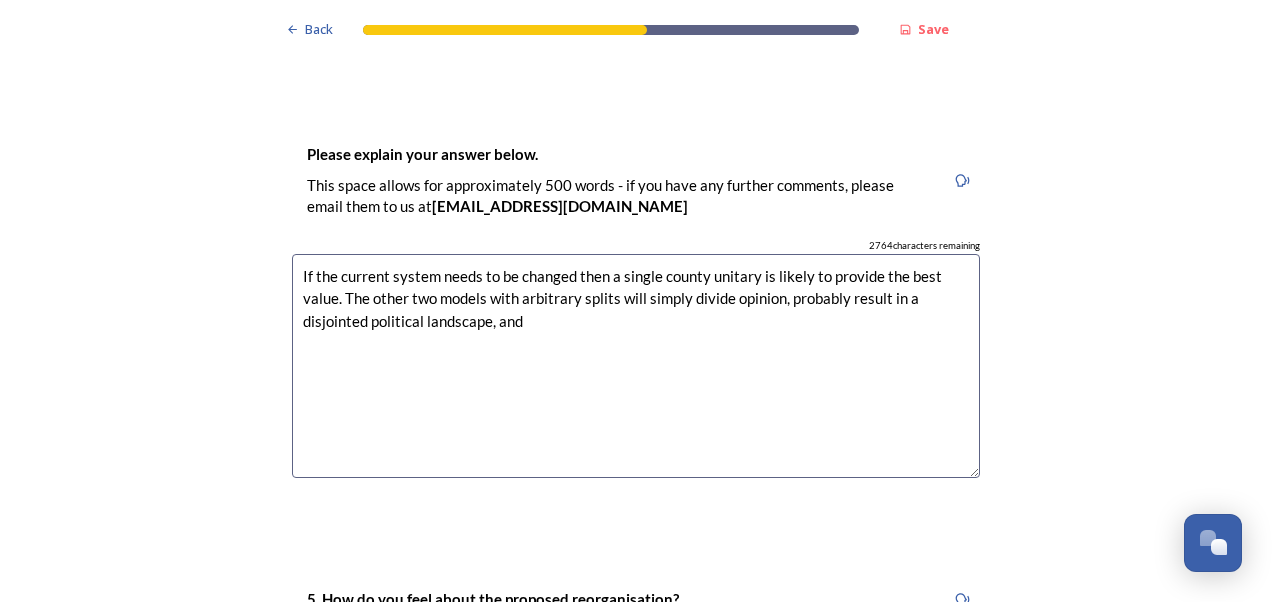 click on "If the current system needs to be changed then a single county unitary is likely to provide the best value. The other two models with arbitrary splits will simply divide opinion, probably result in a disjointed political landscape, and" at bounding box center (636, 366) 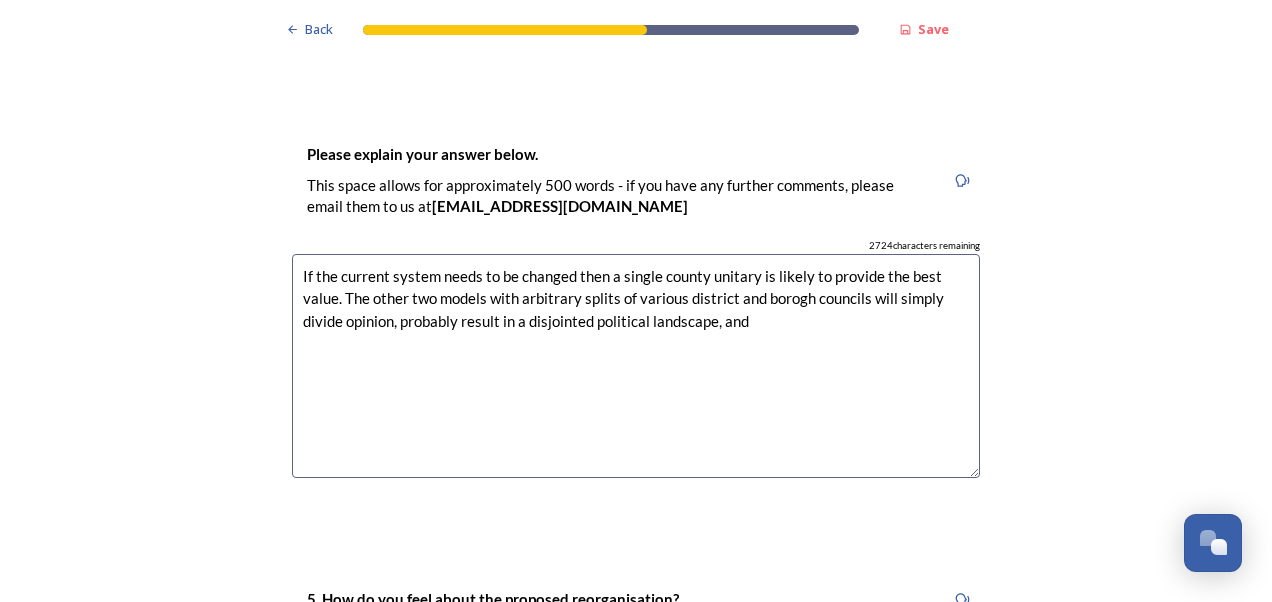 click on "If the current system needs to be changed then a single county unitary is likely to provide the best value. The other two models with arbitrary splits of various district and borogh councils will simply divide opinion, probably result in a disjointed political landscape, and" at bounding box center [636, 366] 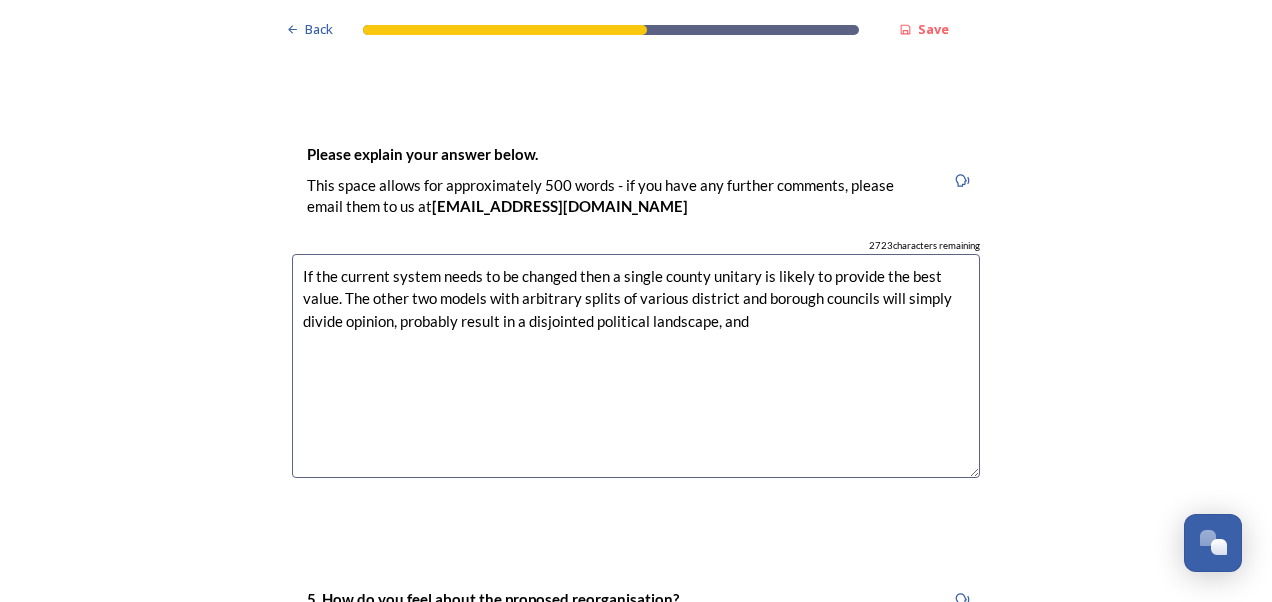 click on "If the current system needs to be changed then a single county unitary is likely to provide the best value. The other two models with arbitrary splits of various district and borough councils will simply divide opinion, probably result in a disjointed political landscape, and" at bounding box center [636, 366] 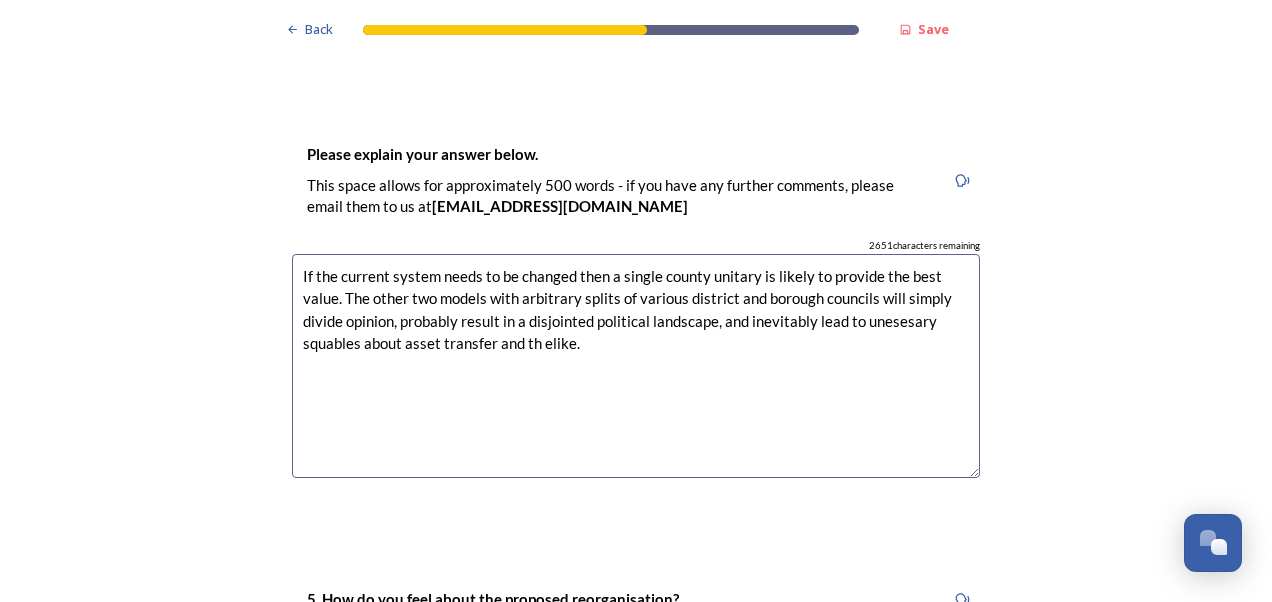 click on "If the current system needs to be changed then a single county unitary is likely to provide the best value. The other two models with arbitrary splits of various district and borough councils will simply divide opinion, probably result in a disjointed political landscape, and inevitably lead to unesesary squables about asset transfer and th elike." at bounding box center [636, 366] 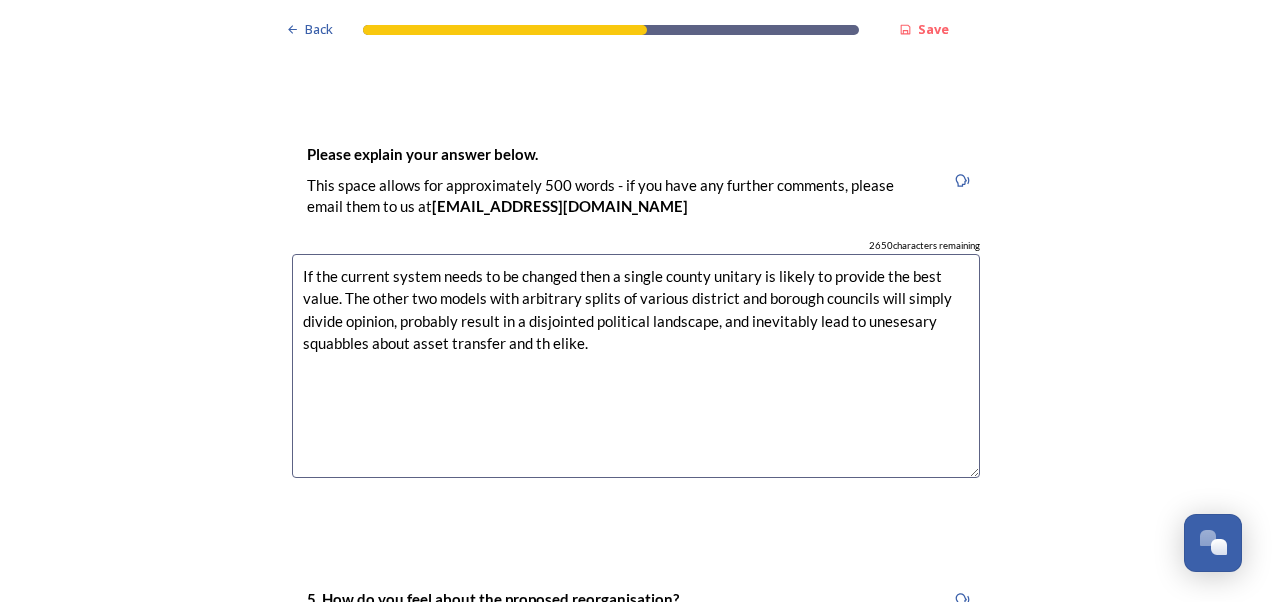 click on "If the current system needs to be changed then a single county unitary is likely to provide the best value. The other two models with arbitrary splits of various district and borough councils will simply divide opinion, probably result in a disjointed political landscape, and inevitably lead to unesesary squabbles about asset transfer and th elike." at bounding box center (636, 366) 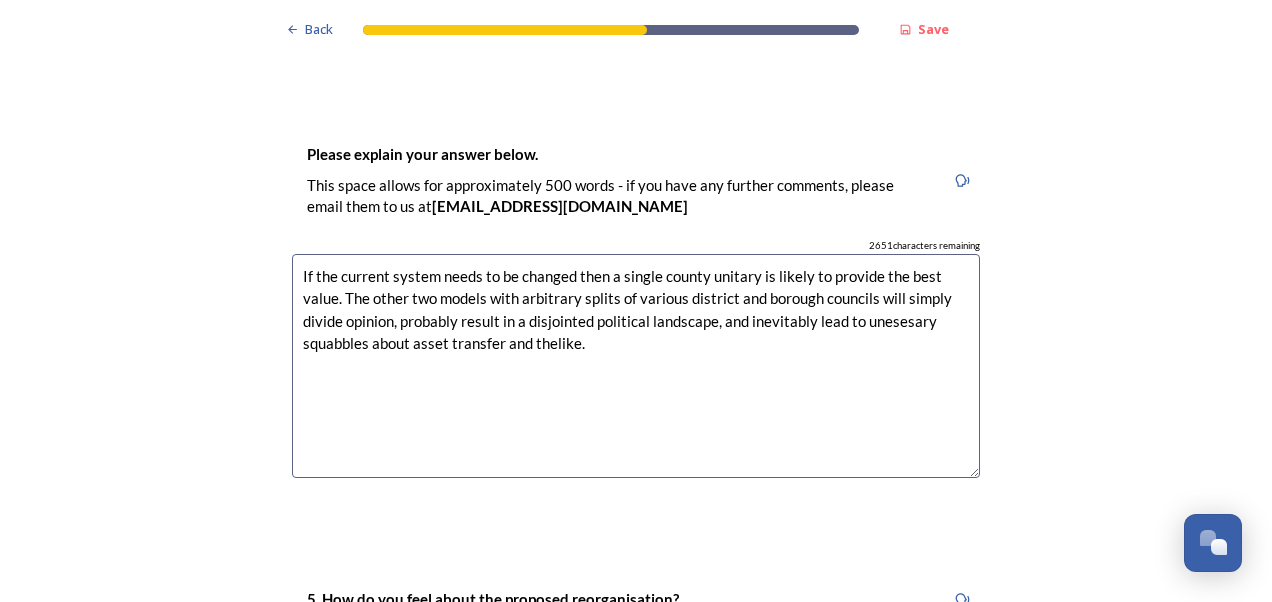 click on "If the current system needs to be changed then a single county unitary is likely to provide the best value. The other two models with arbitrary splits of various district and borough councils will simply divide opinion, probably result in a disjointed political landscape, and inevitably lead to unesesary squabbles about asset transfer and thelike." at bounding box center [636, 366] 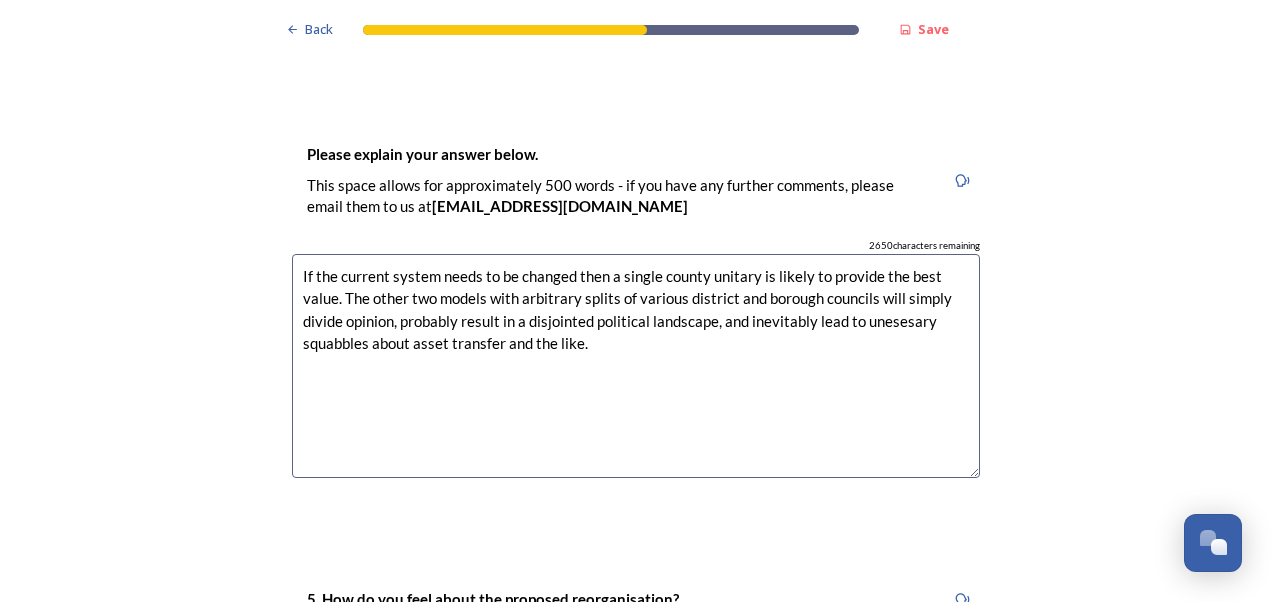 click on "If the current system needs to be changed then a single county unitary is likely to provide the best value. The other two models with arbitrary splits of various district and borough councils will simply divide opinion, probably result in a disjointed political landscape, and inevitably lead to unesesary squabbles about asset transfer and the like." at bounding box center (636, 366) 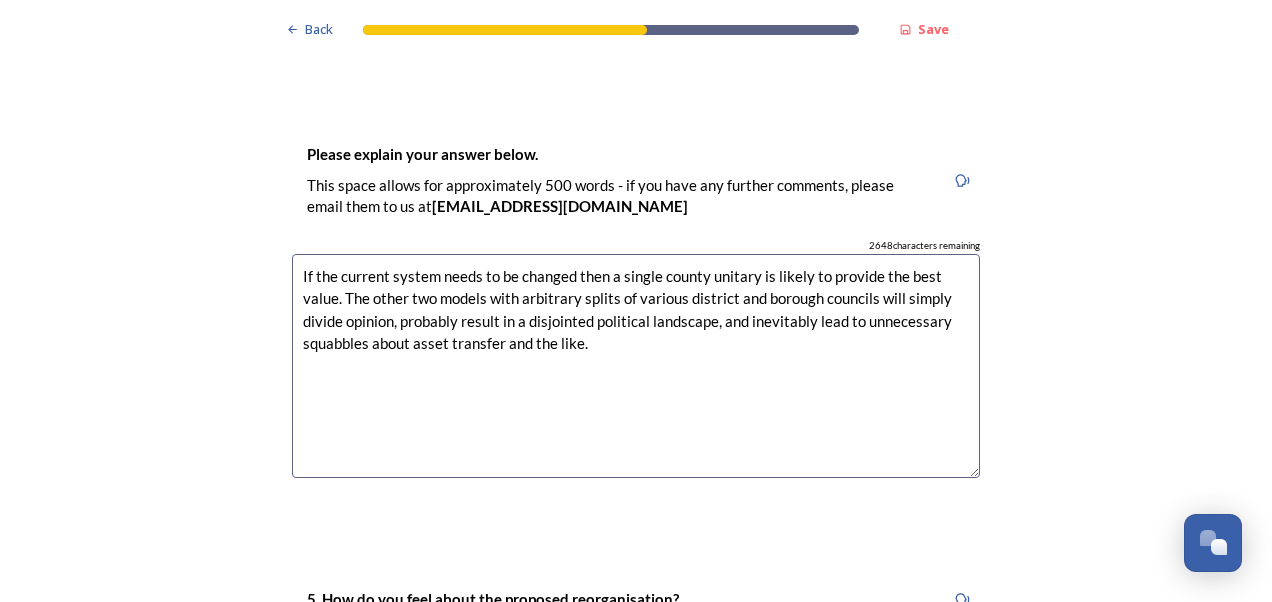 click on "If the current system needs to be changed then a single county unitary is likely to provide the best value. The other two models with arbitrary splits of various district and borough councils will simply divide opinion, probably result in a disjointed political landscape, and inevitably lead to unnecessary squabbles about asset transfer and the like." at bounding box center (636, 366) 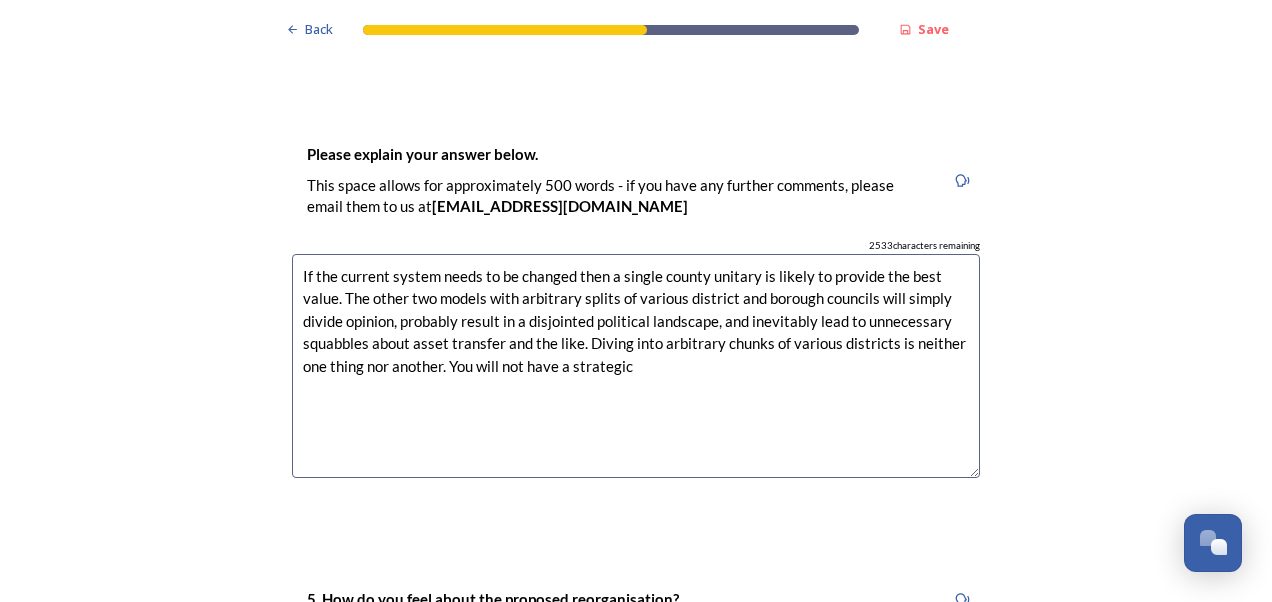 click on "If the current system needs to be changed then a single county unitary is likely to provide the best value. The other two models with arbitrary splits of various district and borough councils will simply divide opinion, probably result in a disjointed political landscape, and inevitably lead to unnecessary squabbles about asset transfer and the like. Diving into arbitrary chunks of various districts is neither one thing nor another. You will not have a strategic" at bounding box center [636, 366] 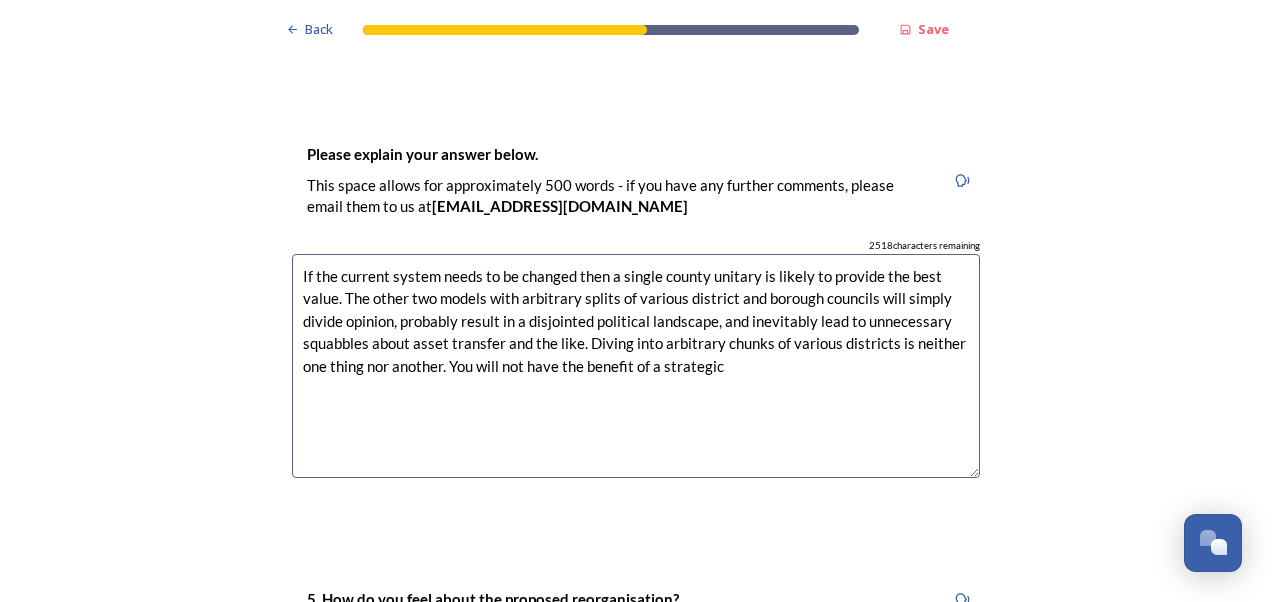 click on "If the current system needs to be changed then a single county unitary is likely to provide the best value. The other two models with arbitrary splits of various district and borough councils will simply divide opinion, probably result in a disjointed political landscape, and inevitably lead to unnecessary squabbles about asset transfer and the like. Diving into arbitrary chunks of various districts is neither one thing nor another. You will not have the benefit of a strategic" at bounding box center (636, 366) 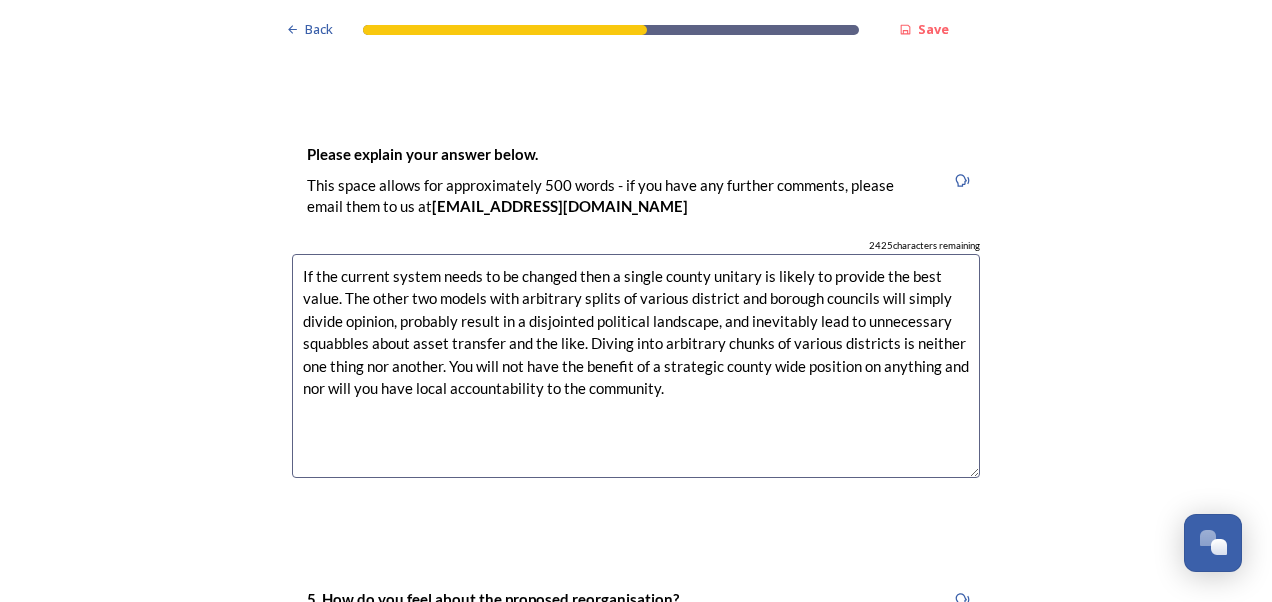 click on "If the current system needs to be changed then a single county unitary is likely to provide the best value. The other two models with arbitrary splits of various district and borough councils will simply divide opinion, probably result in a disjointed political landscape, and inevitably lead to unnecessary squabbles about asset transfer and the like. Diving into arbitrary chunks of various districts is neither one thing nor another. You will not have the benefit of a strategic county wide position on anything and nor will you have local accountability to the community." at bounding box center (636, 366) 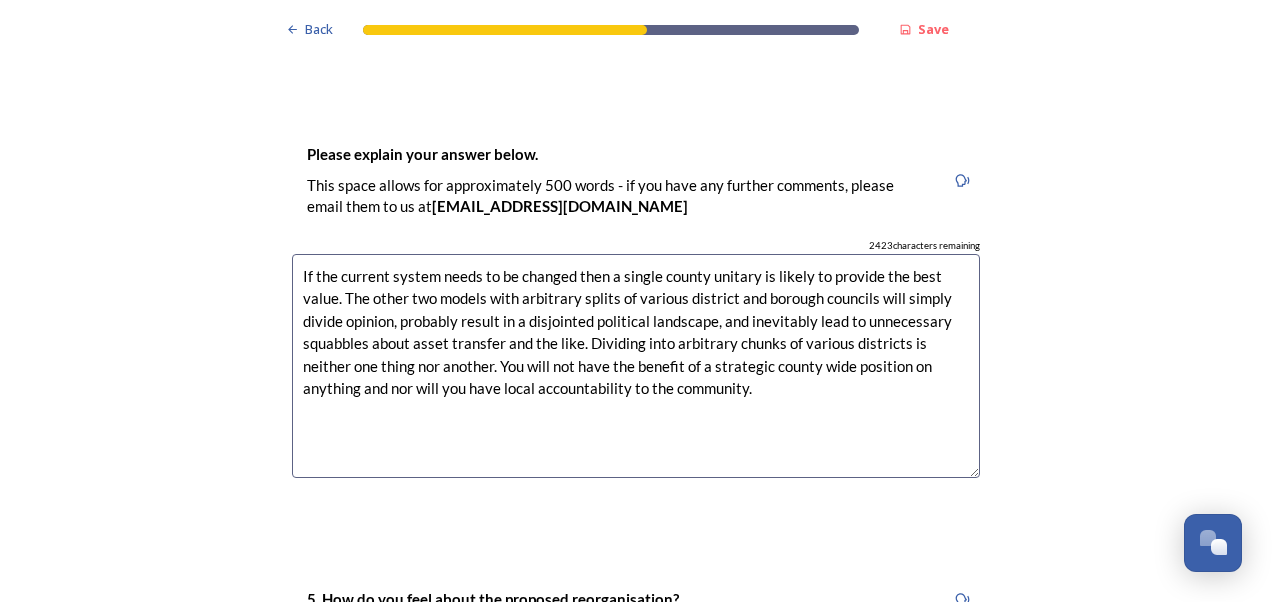 click on "If the current system needs to be changed then a single county unitary is likely to provide the best value. The other two models with arbitrary splits of various district and borough councils will simply divide opinion, probably result in a disjointed political landscape, and inevitably lead to unnecessary squabbles about asset transfer and the like. Dividing into arbitrary chunks of various districts is neither one thing nor another. You will not have the benefit of a strategic county wide position on anything and nor will you have local accountability to the community." at bounding box center (636, 366) 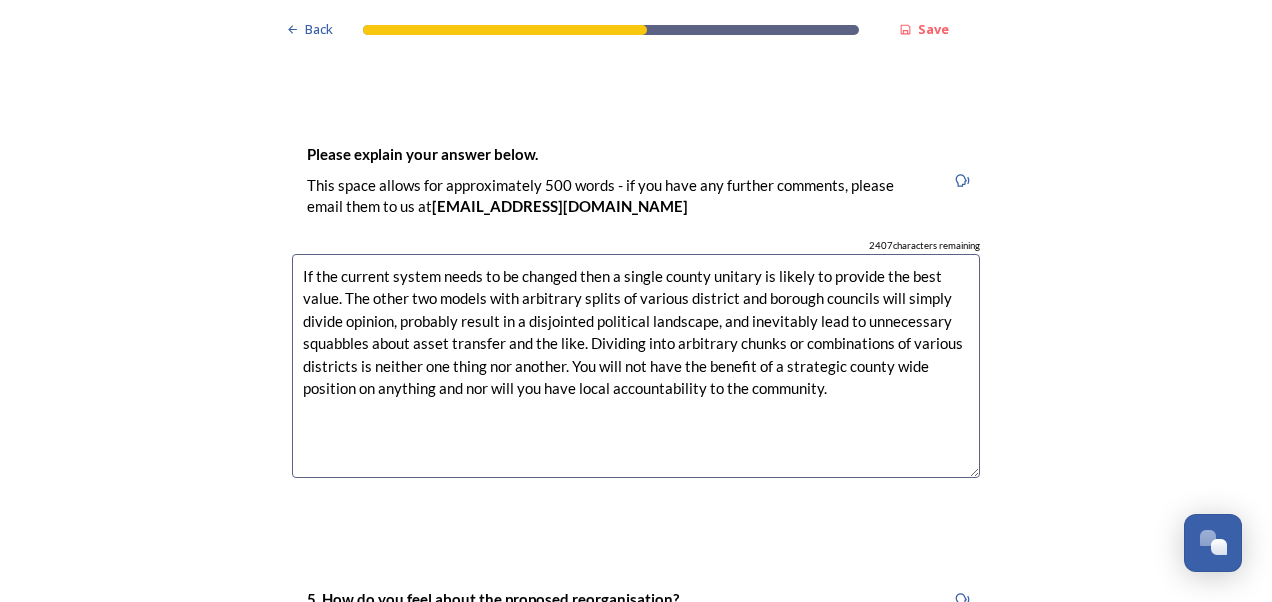 click on "If the current system needs to be changed then a single county unitary is likely to provide the best value. The other two models with arbitrary splits of various district and borough councils will simply divide opinion, probably result in a disjointed political landscape, and inevitably lead to unnecessary squabbles about asset transfer and the like. Dividing into arbitrary chunks or combinations of various districts is neither one thing nor another. You will not have the benefit of a strategic county wide position on anything and nor will you have local accountability to the community." at bounding box center [636, 366] 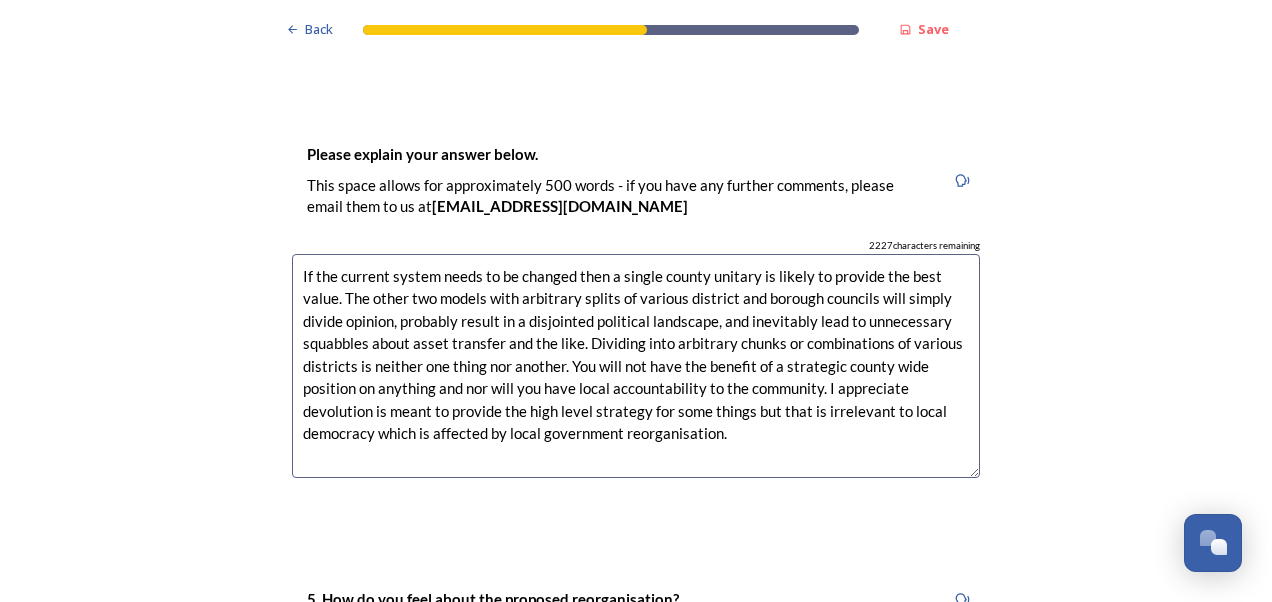 click on "If the current system needs to be changed then a single county unitary is likely to provide the best value. The other two models with arbitrary splits of various district and borough councils will simply divide opinion, probably result in a disjointed political landscape, and inevitably lead to unnecessary squabbles about asset transfer and the like. Dividing into arbitrary chunks or combinations of various districts is neither one thing nor another. You will not have the benefit of a strategic county wide position on anything and nor will you have local accountability to the community. I appreciate devolution is meant to provide the high level strategy for some things but that is irrelevant to local democracy which is affected by local government reorganisation." at bounding box center [636, 366] 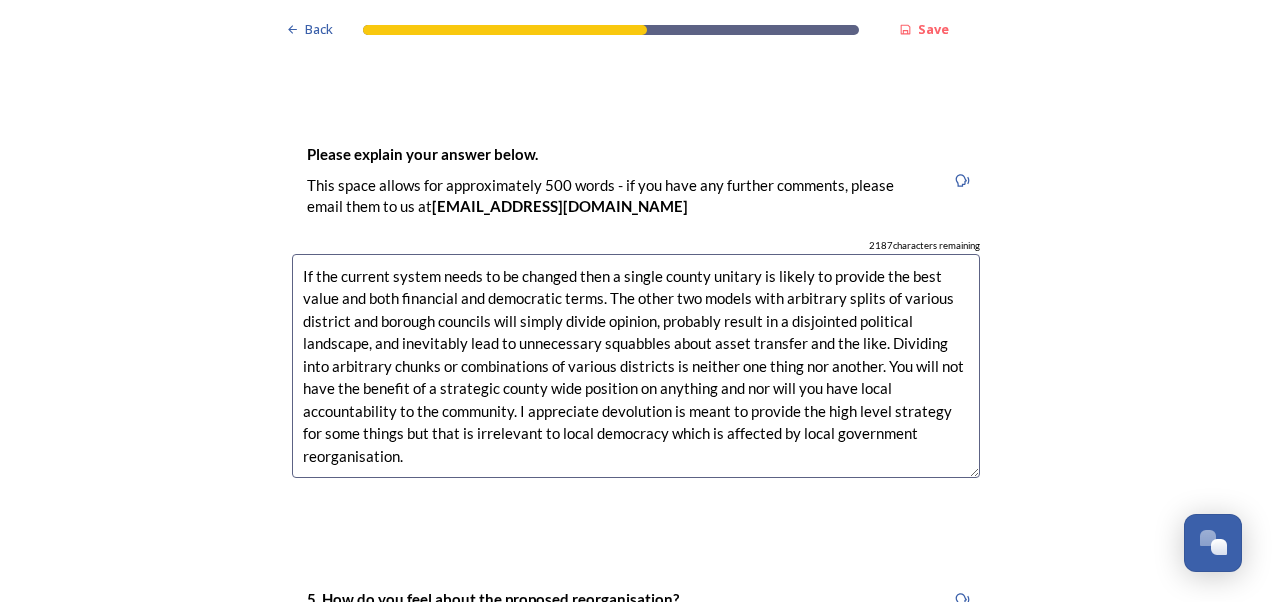 click on "If the current system needs to be changed then a single county unitary is likely to provide the best value and both financial and democratic terms. The other two models with arbitrary splits of various district and borough councils will simply divide opinion, probably result in a disjointed political landscape, and inevitably lead to unnecessary squabbles about asset transfer and the like. Dividing into arbitrary chunks or combinations of various districts is neither one thing nor another. You will not have the benefit of a strategic county wide position on anything and nor will you have local accountability to the community. I appreciate devolution is meant to provide the high level strategy for some things but that is irrelevant to local democracy which is affected by local government reorganisation." at bounding box center (636, 366) 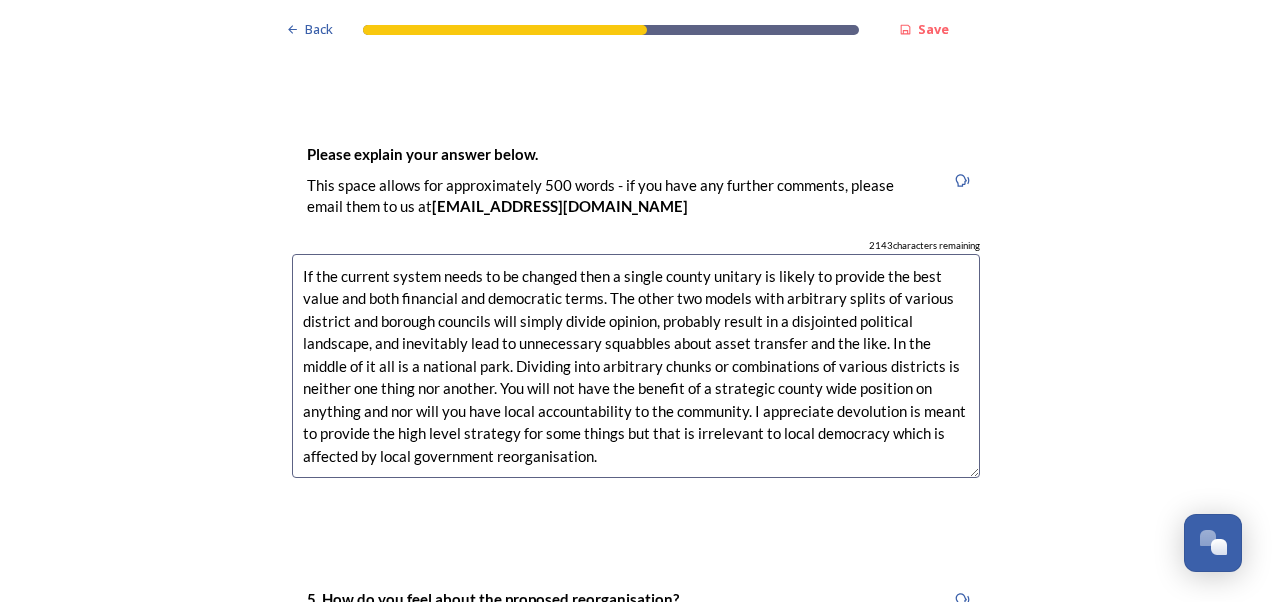click on "If the current system needs to be changed then a single county unitary is likely to provide the best value and both financial and democratic terms. The other two models with arbitrary splits of various district and borough councils will simply divide opinion, probably result in a disjointed political landscape, and inevitably lead to unnecessary squabbles about asset transfer and the like. In the middle of it all is a national park. Dividing into arbitrary chunks or combinations of various districts is neither one thing nor another. You will not have the benefit of a strategic county wide position on anything and nor will you have local accountability to the community. I appreciate devolution is meant to provide the high level strategy for some things but that is irrelevant to local democracy which is affected by local government reorganisation." at bounding box center (636, 366) 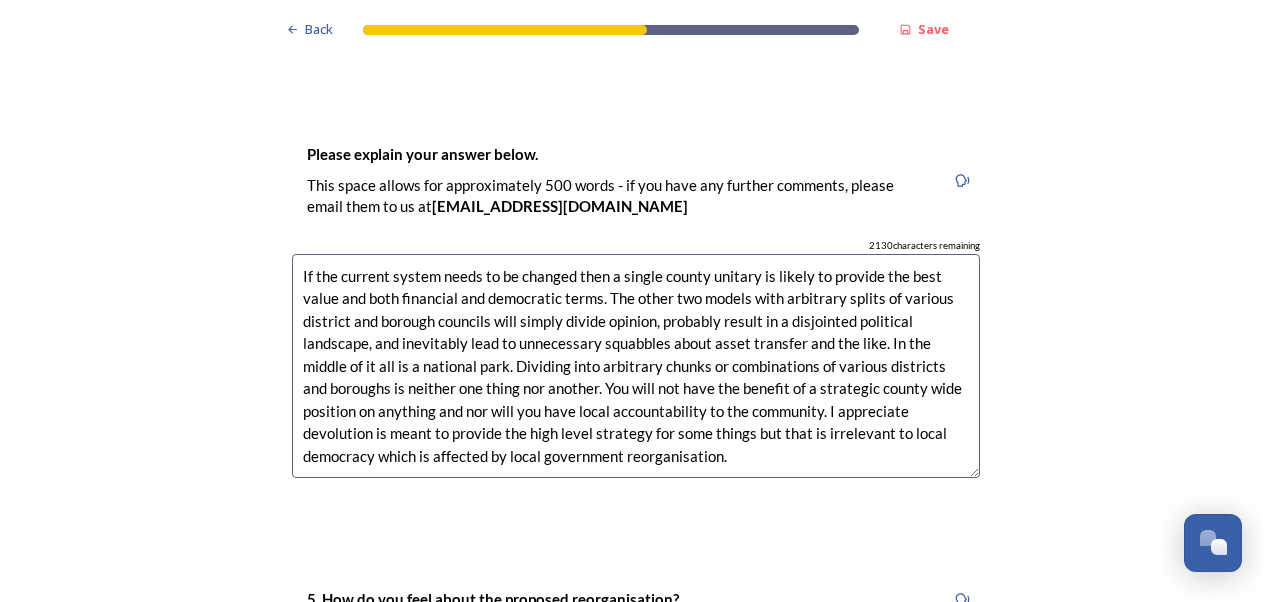click on "If the current system needs to be changed then a single county unitary is likely to provide the best value and both financial and democratic terms. The other two models with arbitrary splits of various district and borough councils will simply divide opinion, probably result in a disjointed political landscape, and inevitably lead to unnecessary squabbles about asset transfer and the like. In the middle of it all is a national park. Dividing into arbitrary chunks or combinations of various districts and boroughs is neither one thing nor another. You will not have the benefit of a strategic county wide position on anything and nor will you have local accountability to the community. I appreciate devolution is meant to provide the high level strategy for some things but that is irrelevant to local democracy which is affected by local government reorganisation." at bounding box center (636, 366) 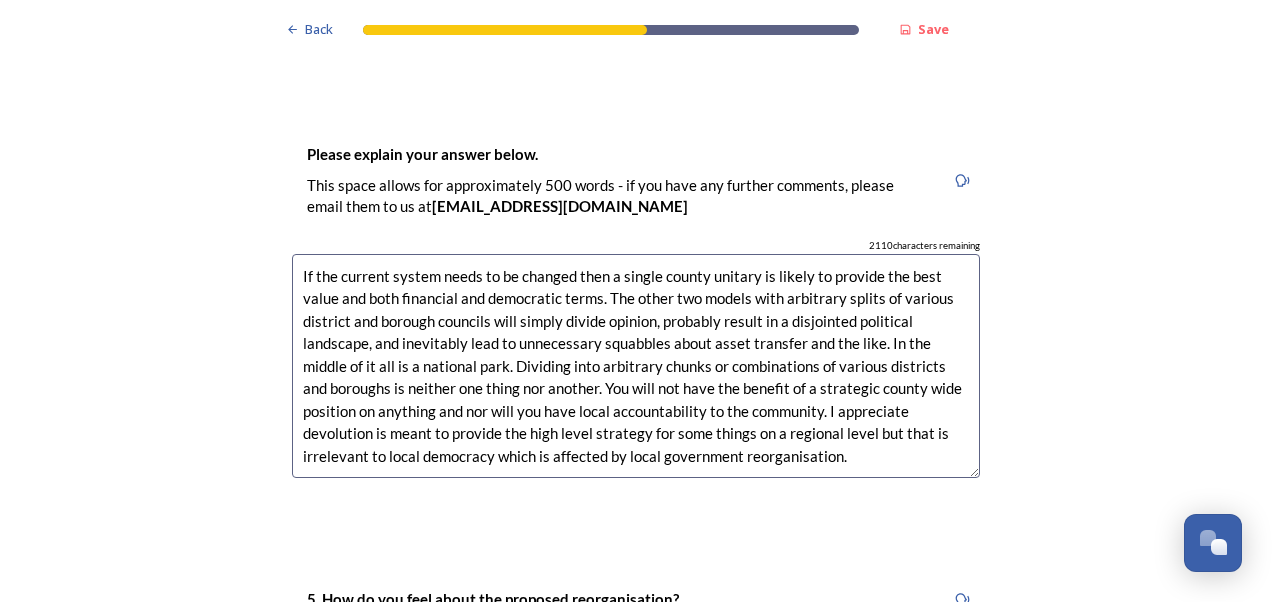 click on "If the current system needs to be changed then a single county unitary is likely to provide the best value and both financial and democratic terms. The other two models with arbitrary splits of various district and borough councils will simply divide opinion, probably result in a disjointed political landscape, and inevitably lead to unnecessary squabbles about asset transfer and the like. In the middle of it all is a national park. Dividing into arbitrary chunks or combinations of various districts and boroughs is neither one thing nor another. You will not have the benefit of a strategic county wide position on anything and nor will you have local accountability to the community. I appreciate devolution is meant to provide the high level strategy for some things on a regional level but that is irrelevant to local democracy which is affected by local government reorganisation." at bounding box center (636, 366) 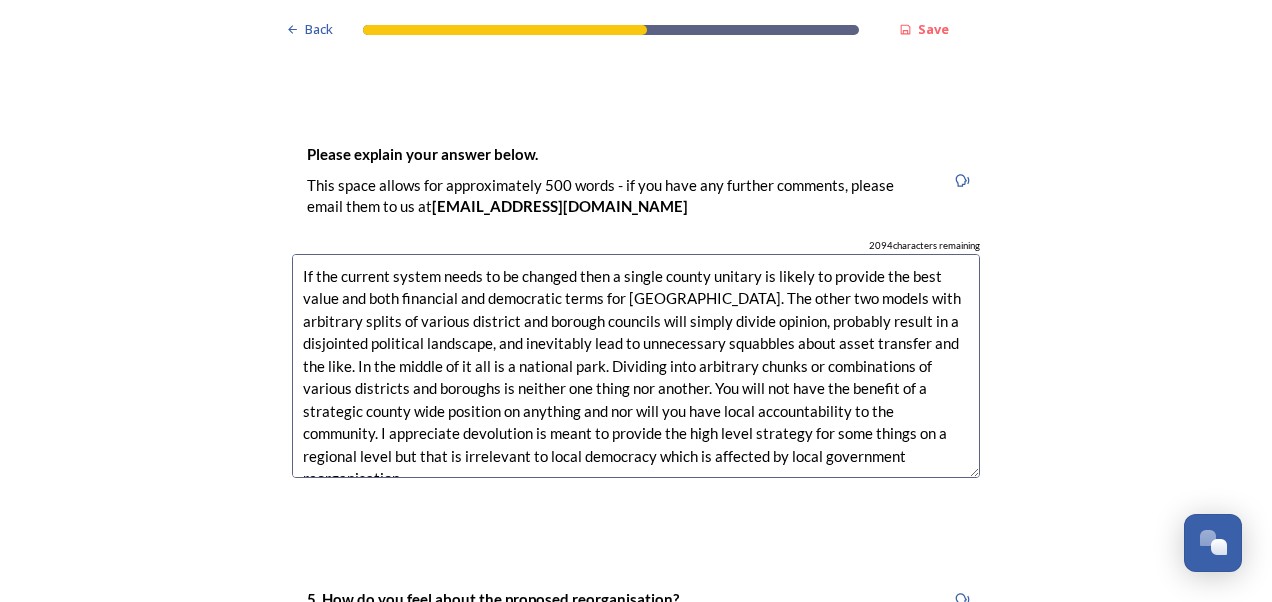 click on "If the current system needs to be changed then a single county unitary is likely to provide the best value and both financial and democratic terms for [GEOGRAPHIC_DATA]. The other two models with arbitrary splits of various district and borough councils will simply divide opinion, probably result in a disjointed political landscape, and inevitably lead to unnecessary squabbles about asset transfer and the like. In the middle of it all is a national park. Dividing into arbitrary chunks or combinations of various districts and boroughs is neither one thing nor another. You will not have the benefit of a strategic county wide position on anything and nor will you have local accountability to the community. I appreciate devolution is meant to provide the high level strategy for some things on a regional level but that is irrelevant to local democracy which is affected by local government reorganisation." at bounding box center [636, 366] 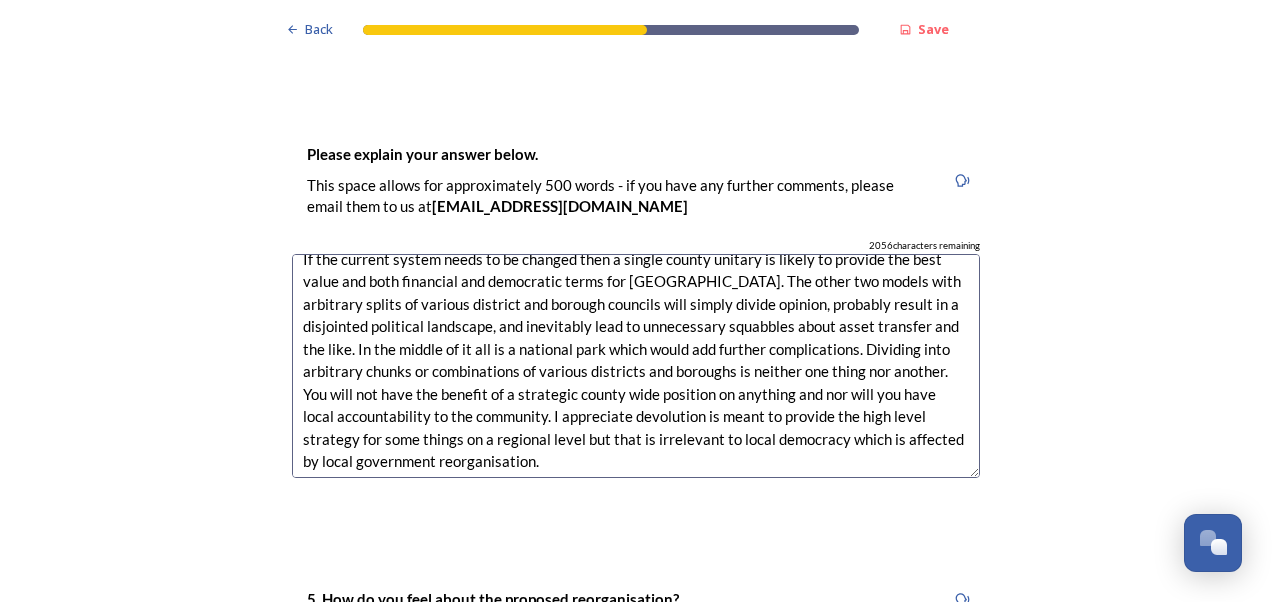 scroll, scrollTop: 22, scrollLeft: 0, axis: vertical 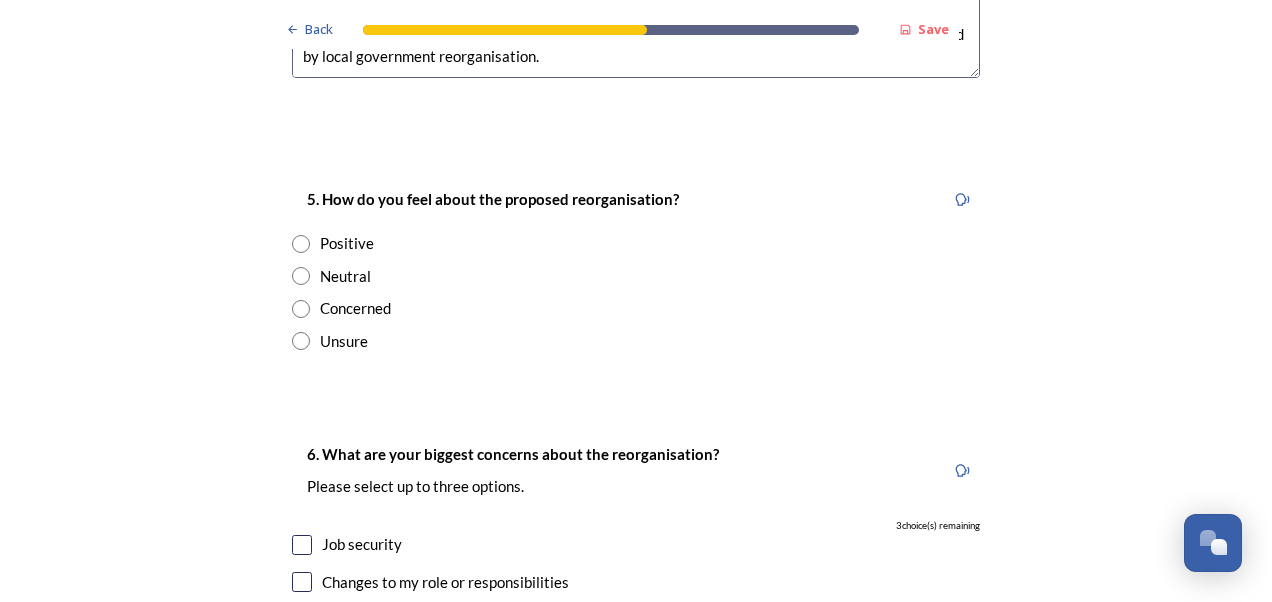 type on "If the current system needs to be changed then a single county unitary is likely to provide the best value and both financial and democratic terms for [GEOGRAPHIC_DATA]. The other two models with arbitrary splits of various district and borough councils will simply divide opinion, probably result in a disjointed political landscape, and inevitably lead to unnecessary squabbles about asset transfer and the like. In the middle of it all is a national park which would add further complications. Dividing into arbitrary chunks or combinations of various districts and boroughs is neither one thing nor another. You will not have the benefit of a strategic county wide position on anything and nor will you have local accountability to the community. I appreciate devolution is meant to provide the high level strategy for some things on a regional level but that is irrelevant to local democracy which is affected by local government reorganisation." 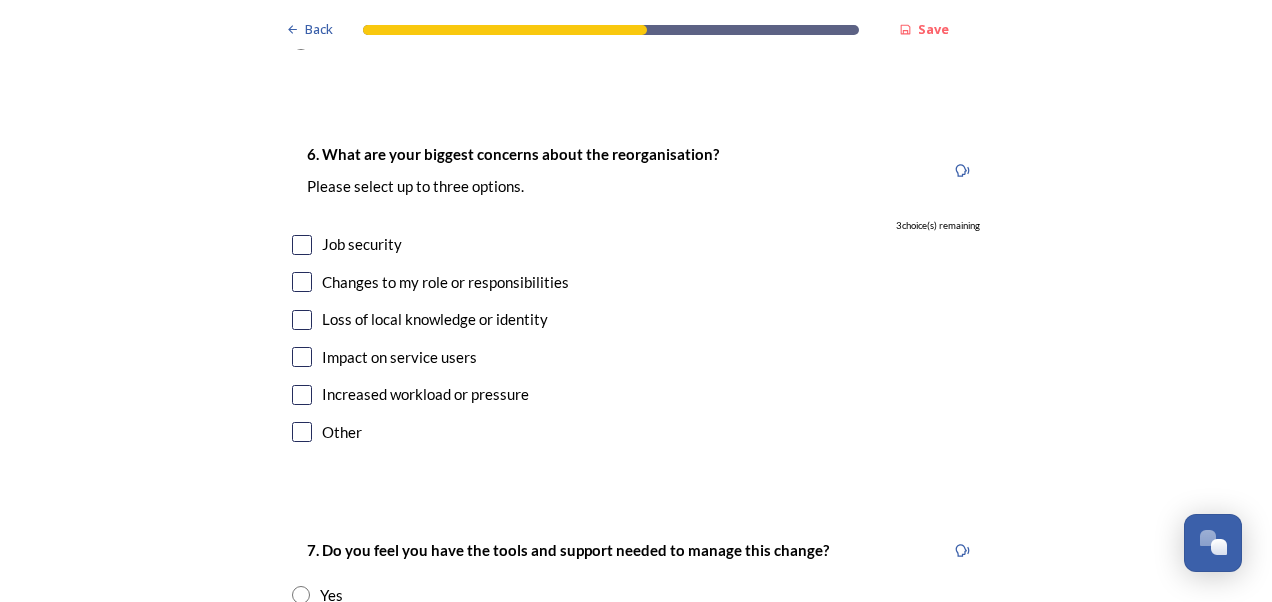 scroll, scrollTop: 3700, scrollLeft: 0, axis: vertical 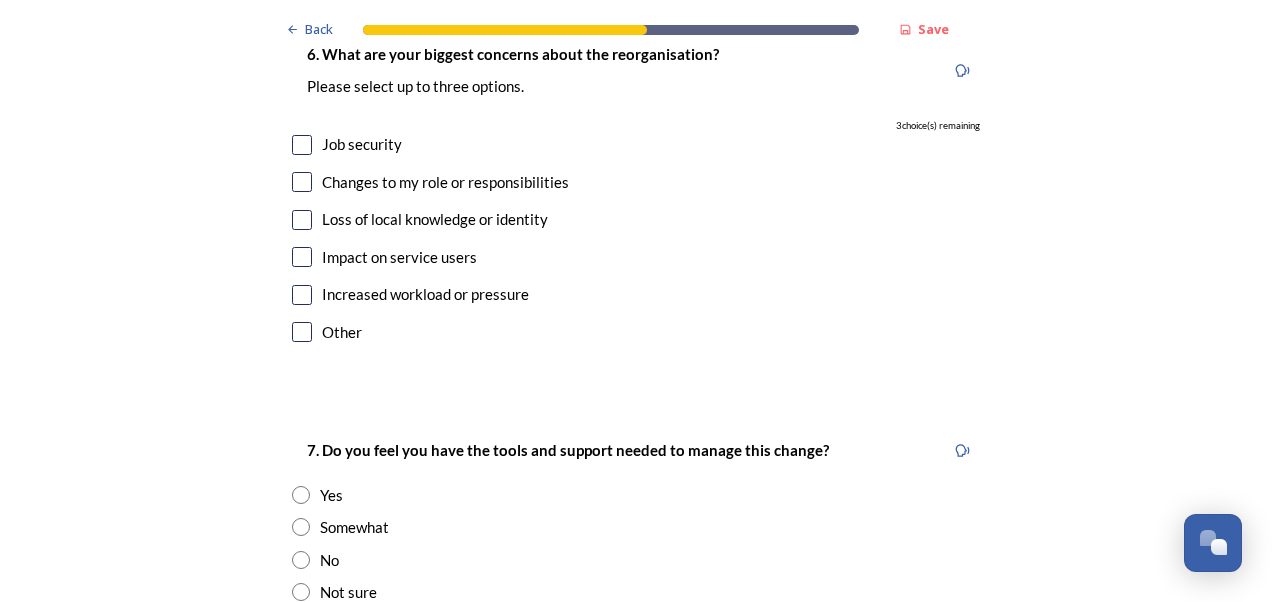 click at bounding box center (302, 220) 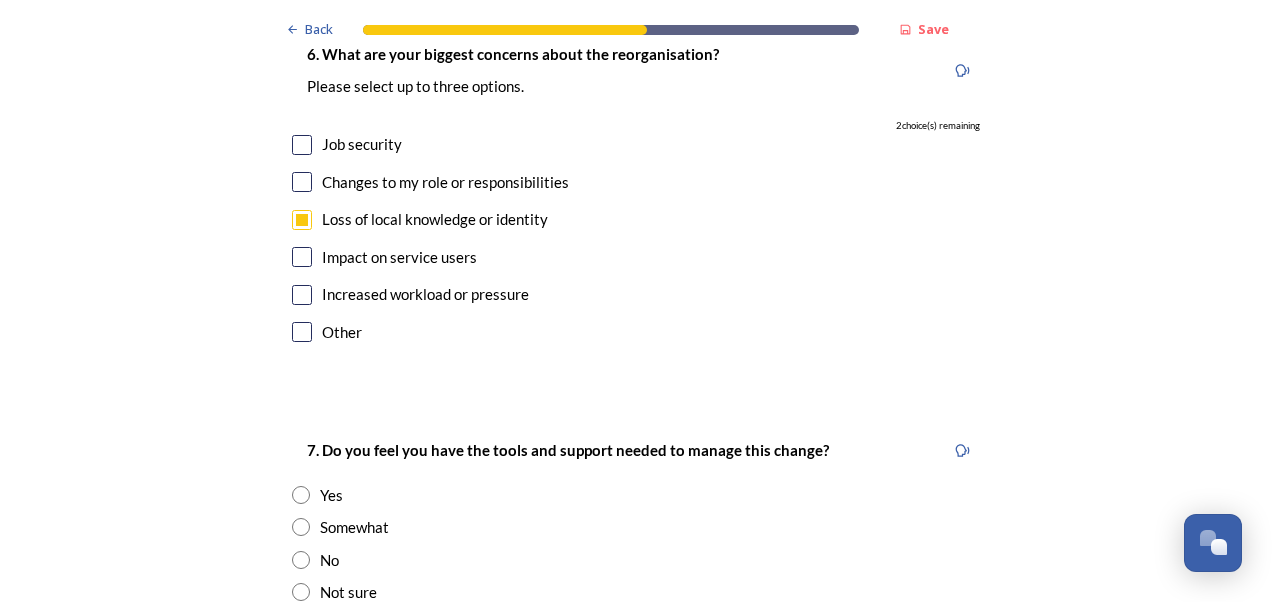 click at bounding box center (302, 257) 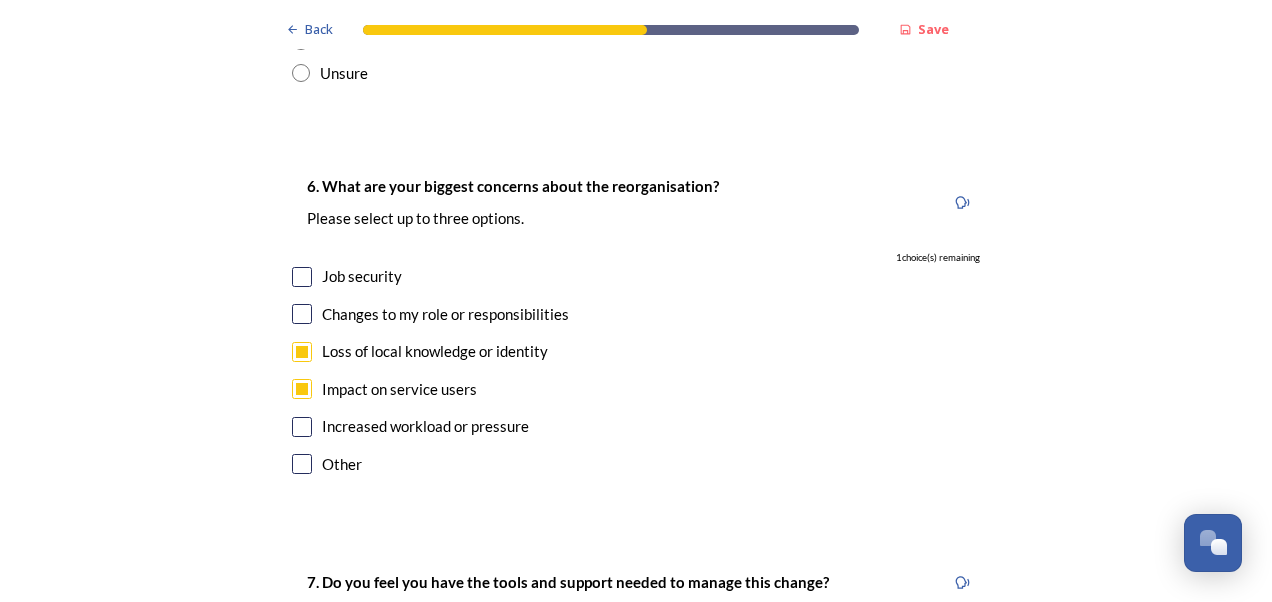 scroll, scrollTop: 3600, scrollLeft: 0, axis: vertical 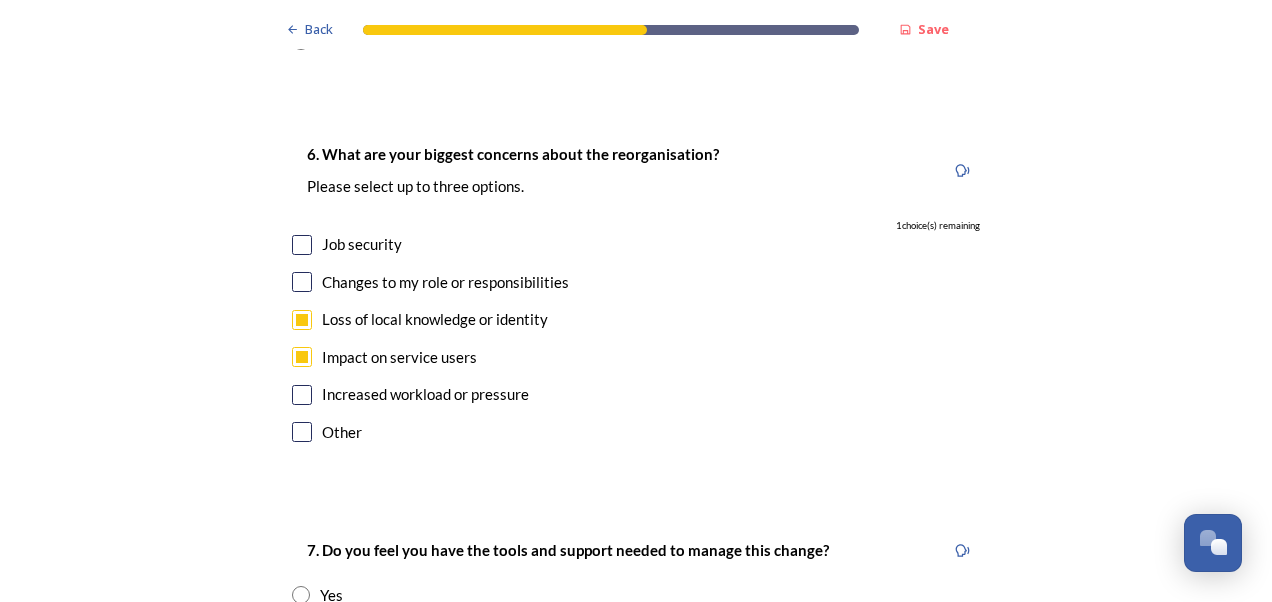 click at bounding box center [302, 395] 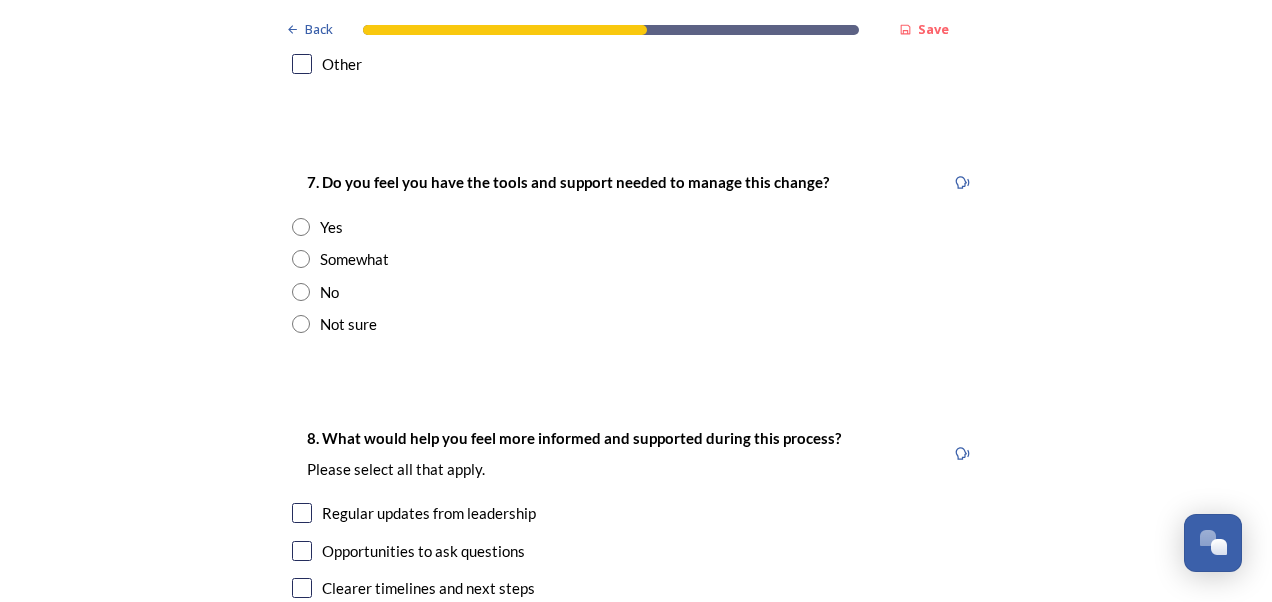 scroll, scrollTop: 4000, scrollLeft: 0, axis: vertical 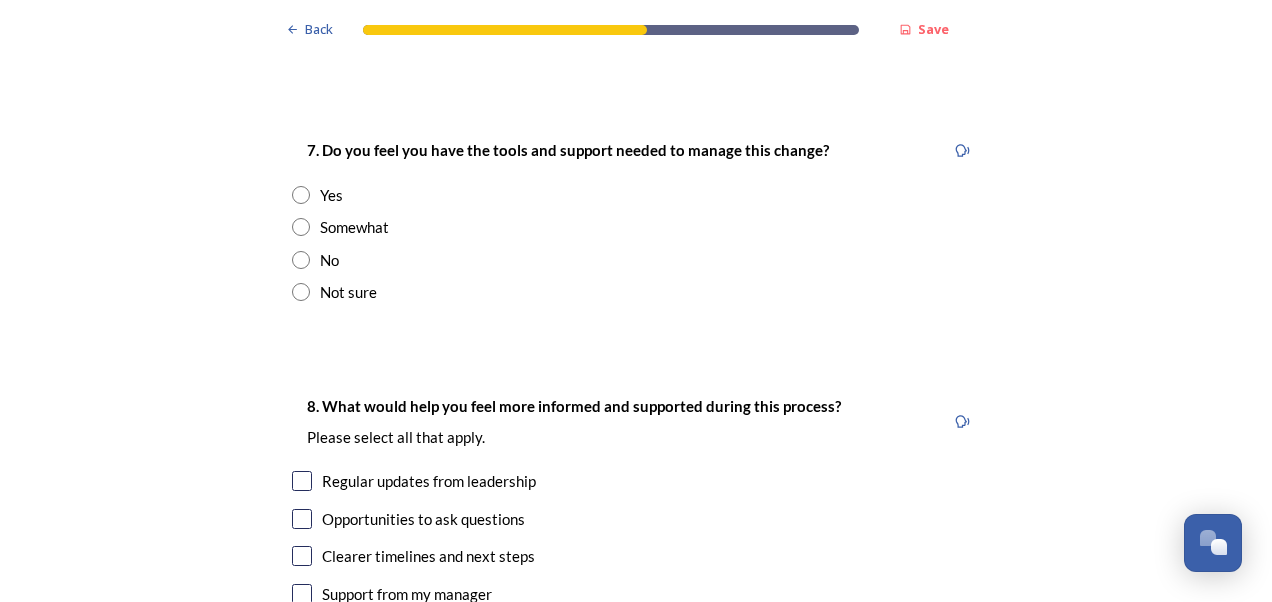 click at bounding box center [301, 195] 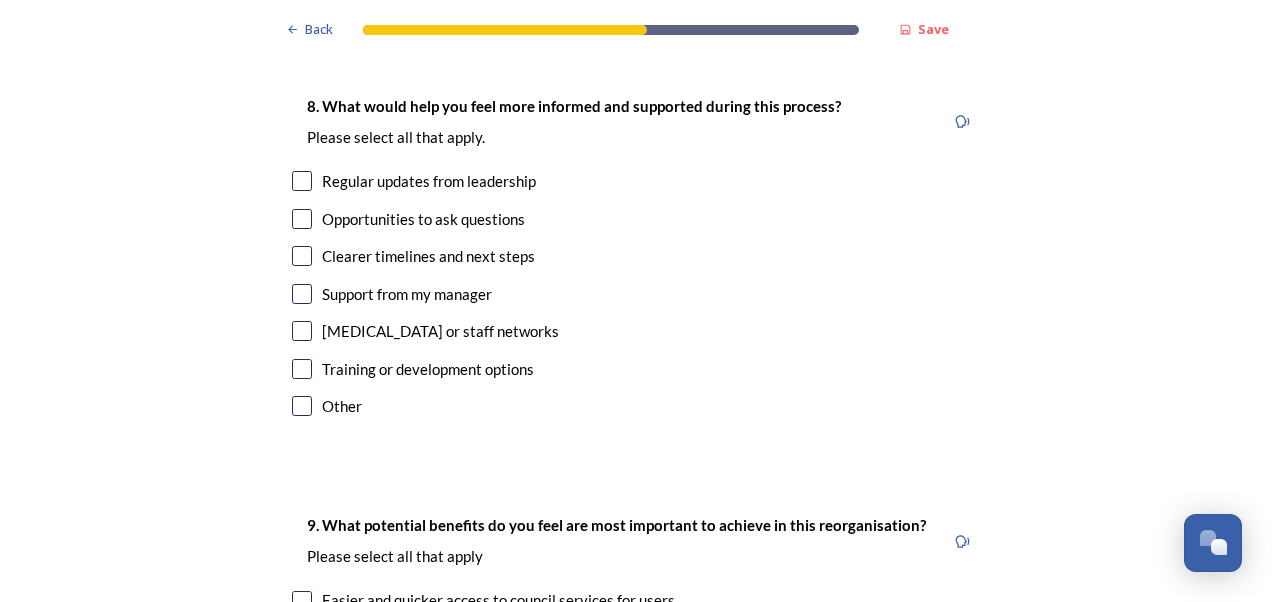 scroll, scrollTop: 4200, scrollLeft: 0, axis: vertical 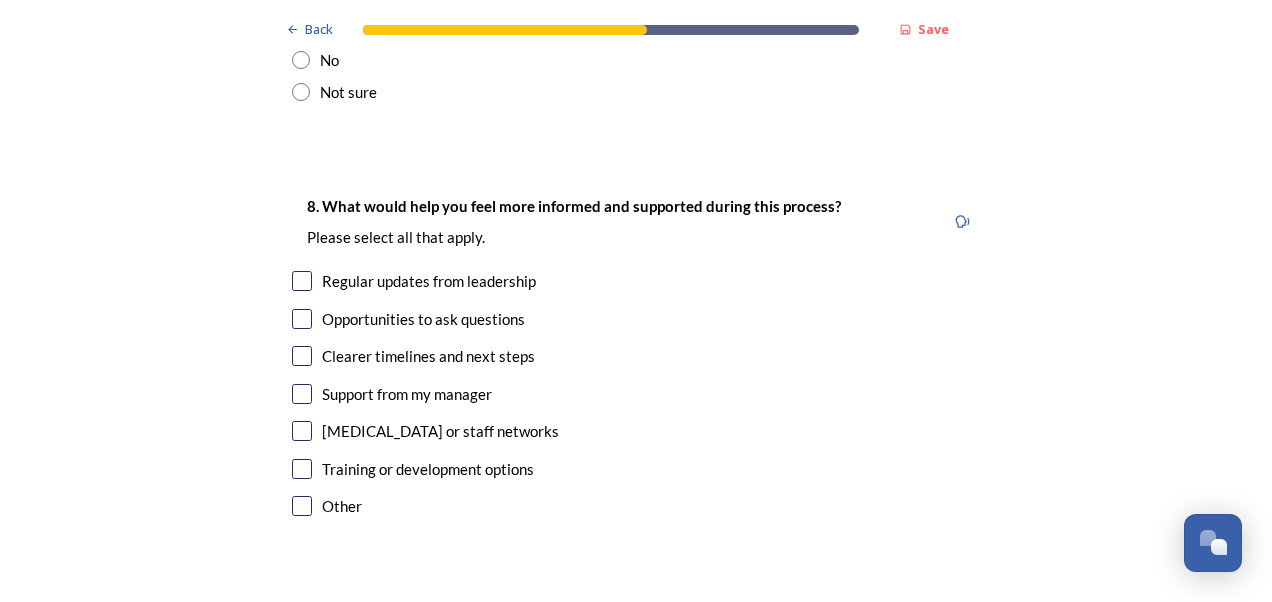 click at bounding box center (302, 281) 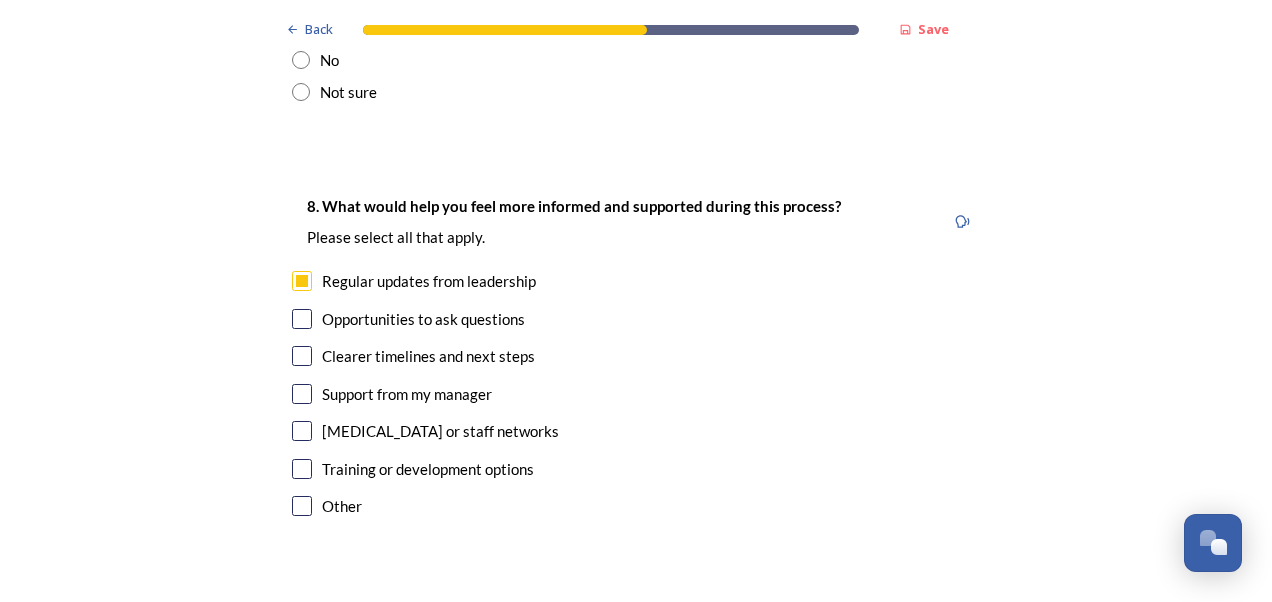 click at bounding box center (302, 356) 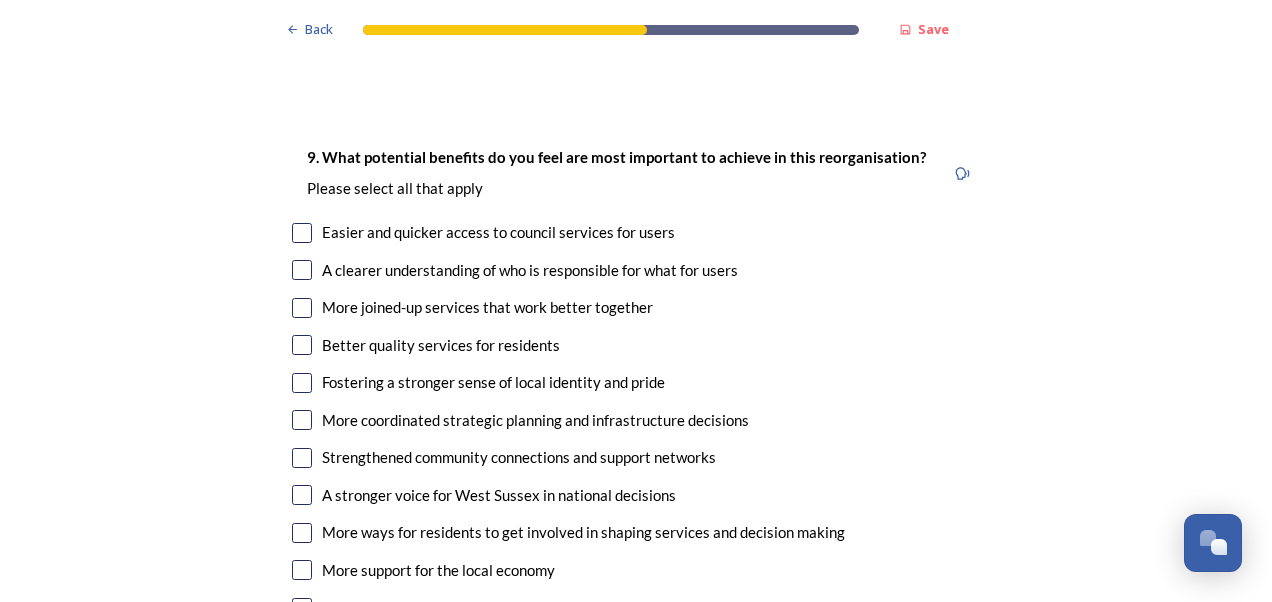 scroll, scrollTop: 4700, scrollLeft: 0, axis: vertical 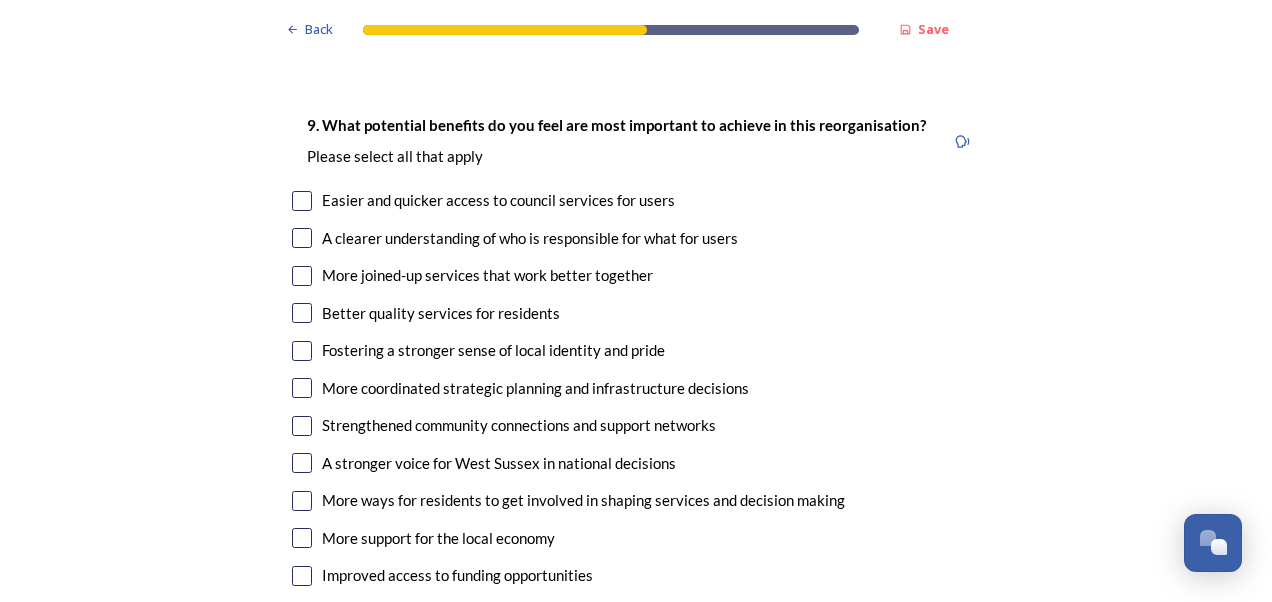 click at bounding box center (302, 201) 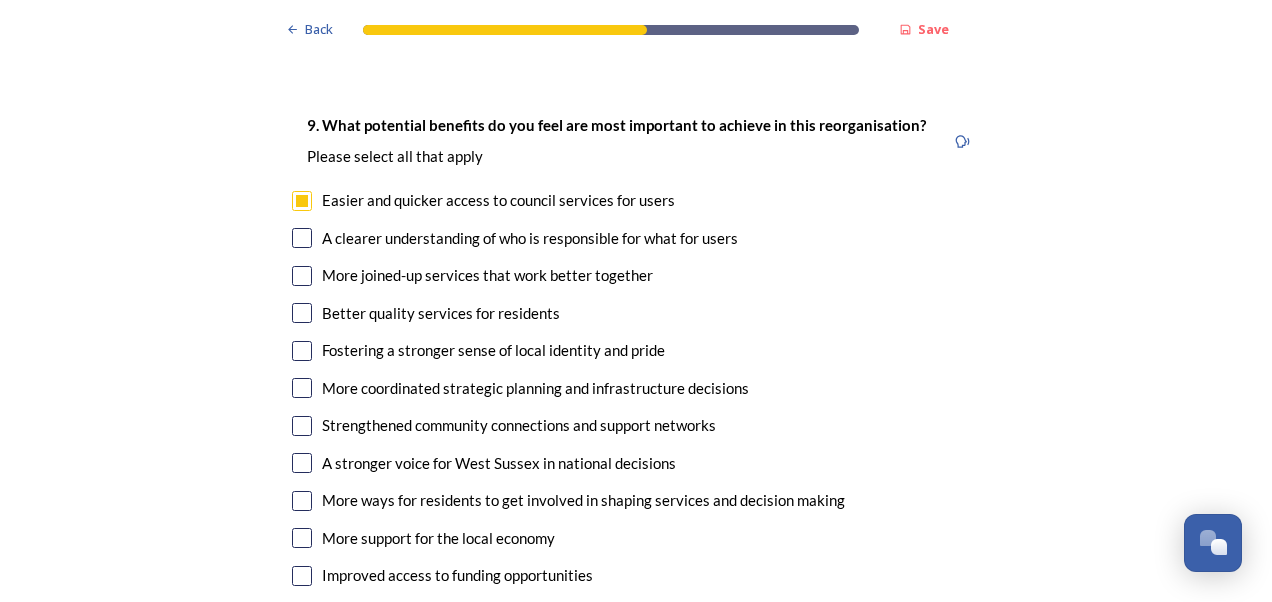 click at bounding box center [302, 238] 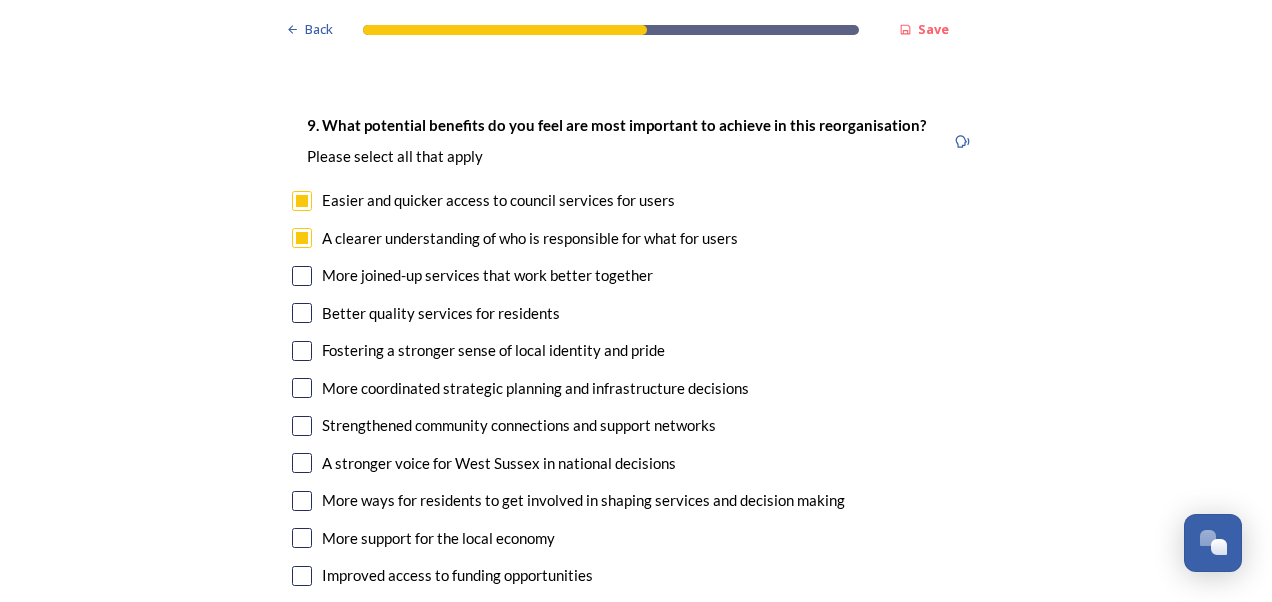 click at bounding box center (302, 276) 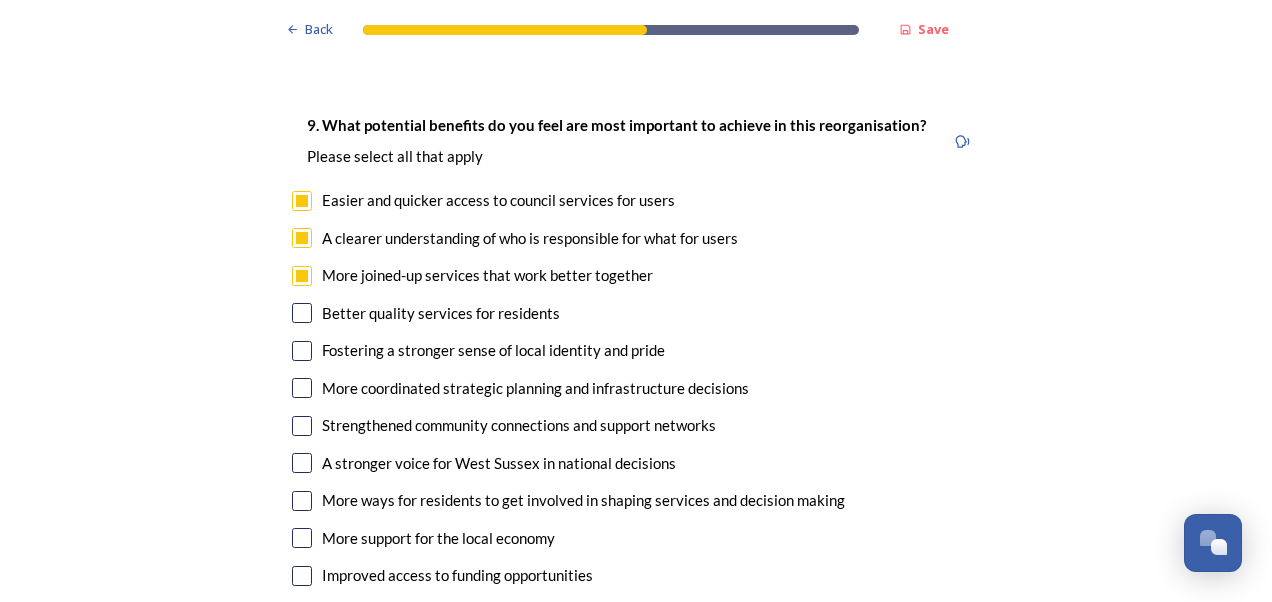 click at bounding box center (302, 313) 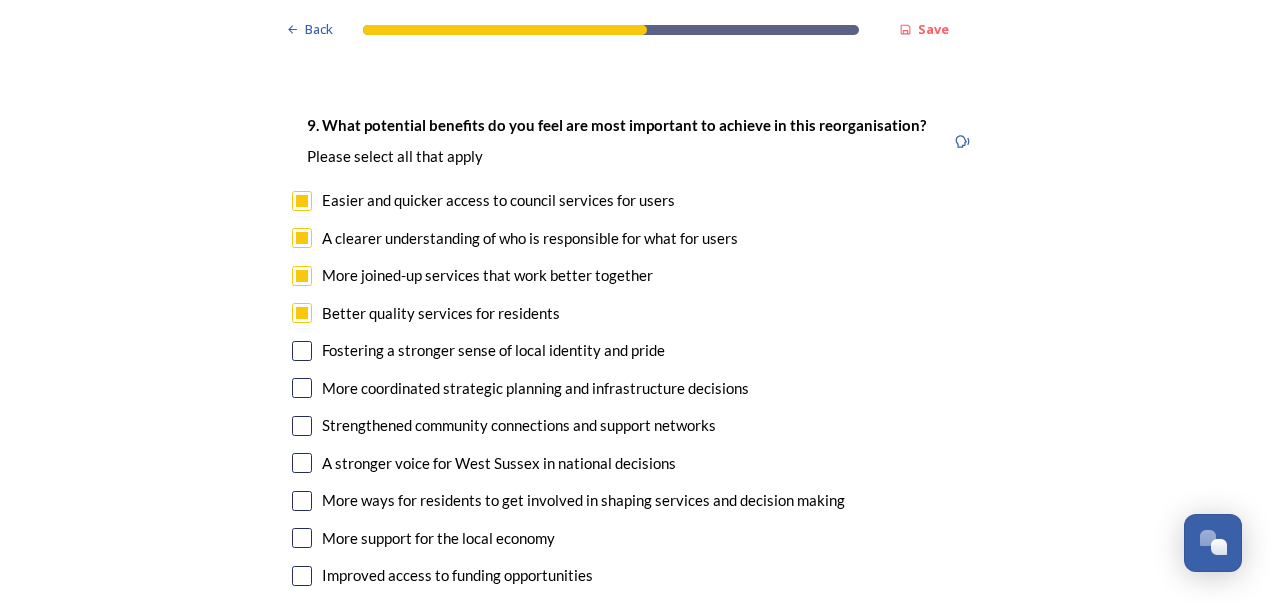 click at bounding box center [302, 351] 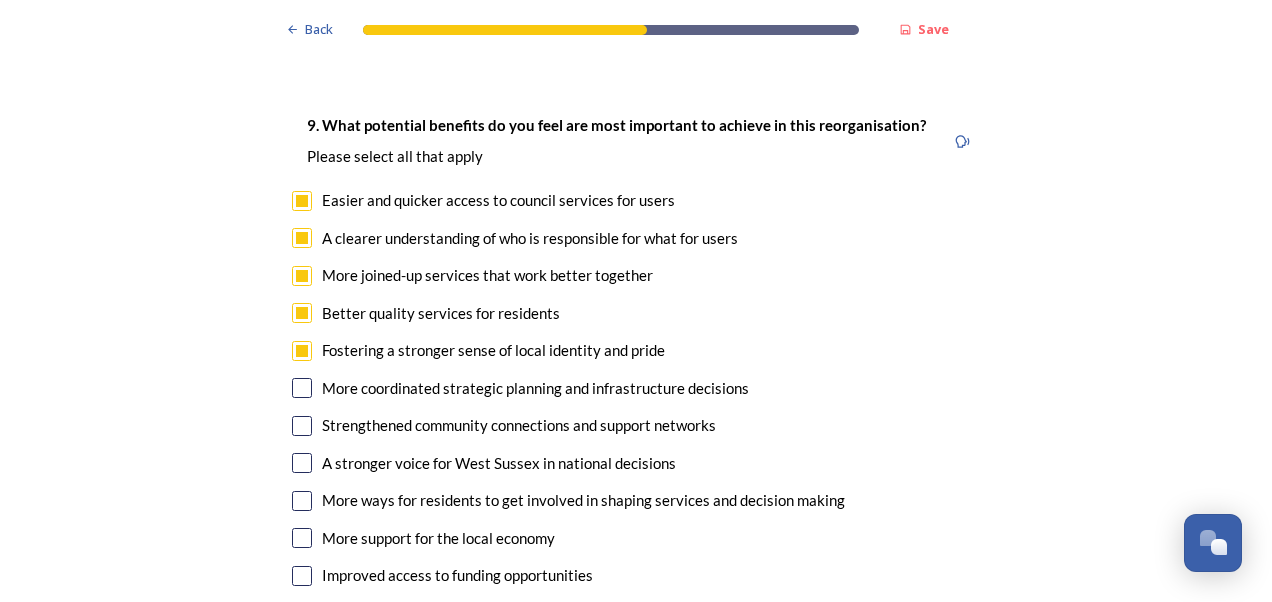 click at bounding box center [302, 388] 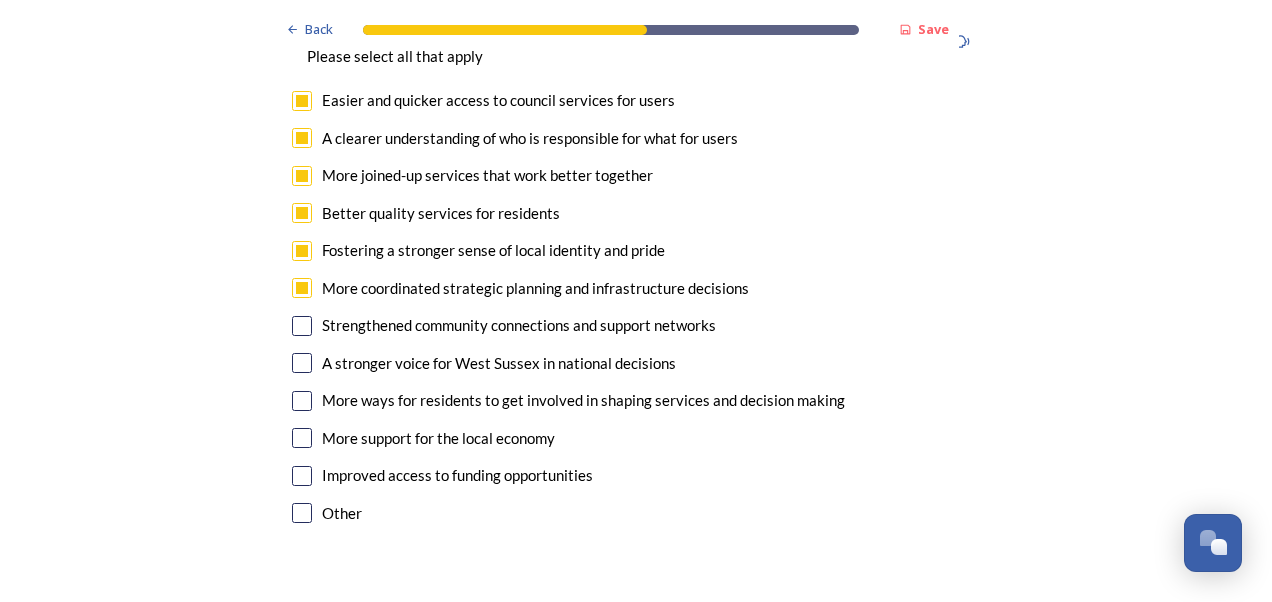 scroll, scrollTop: 4900, scrollLeft: 0, axis: vertical 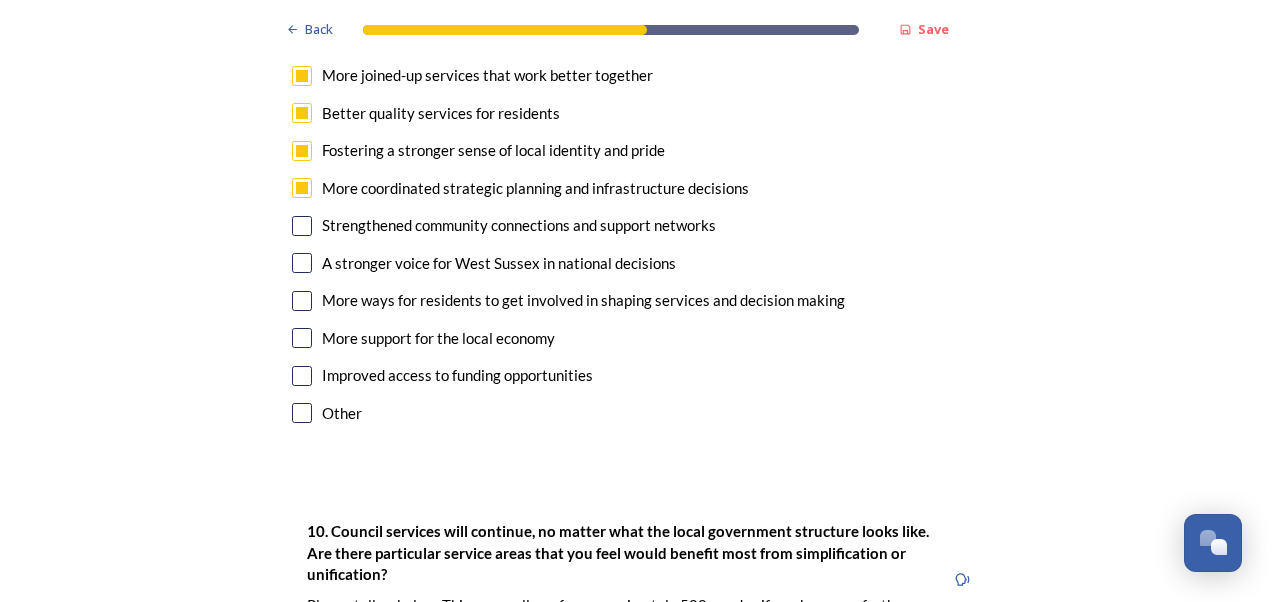 click at bounding box center (302, 263) 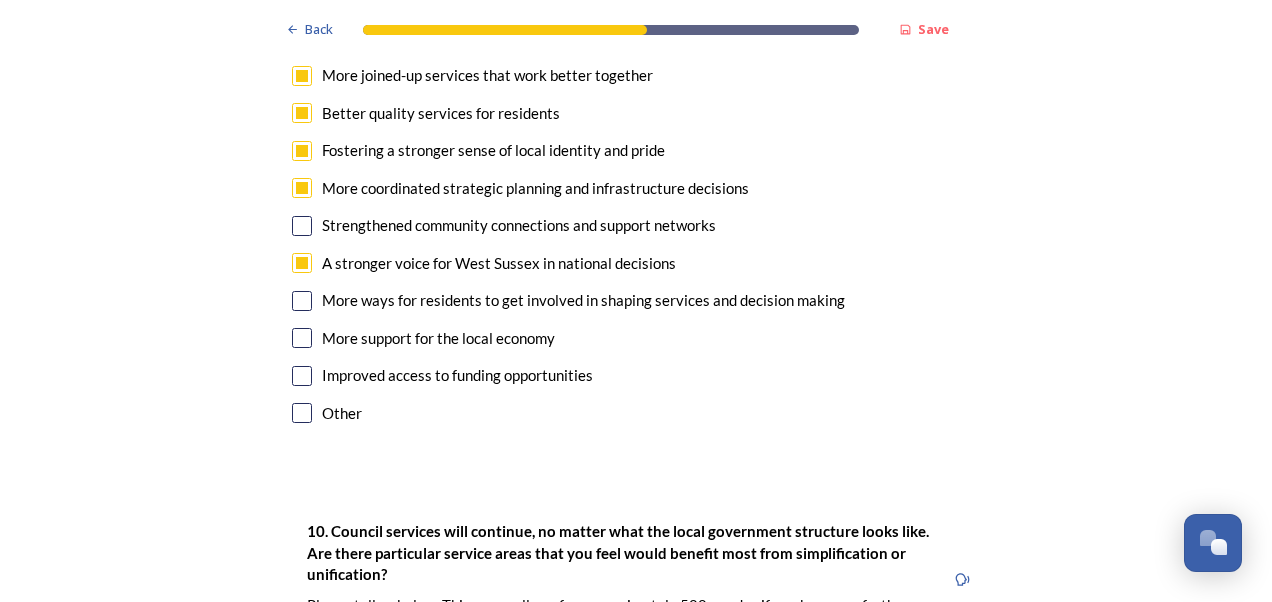 click at bounding box center [302, 301] 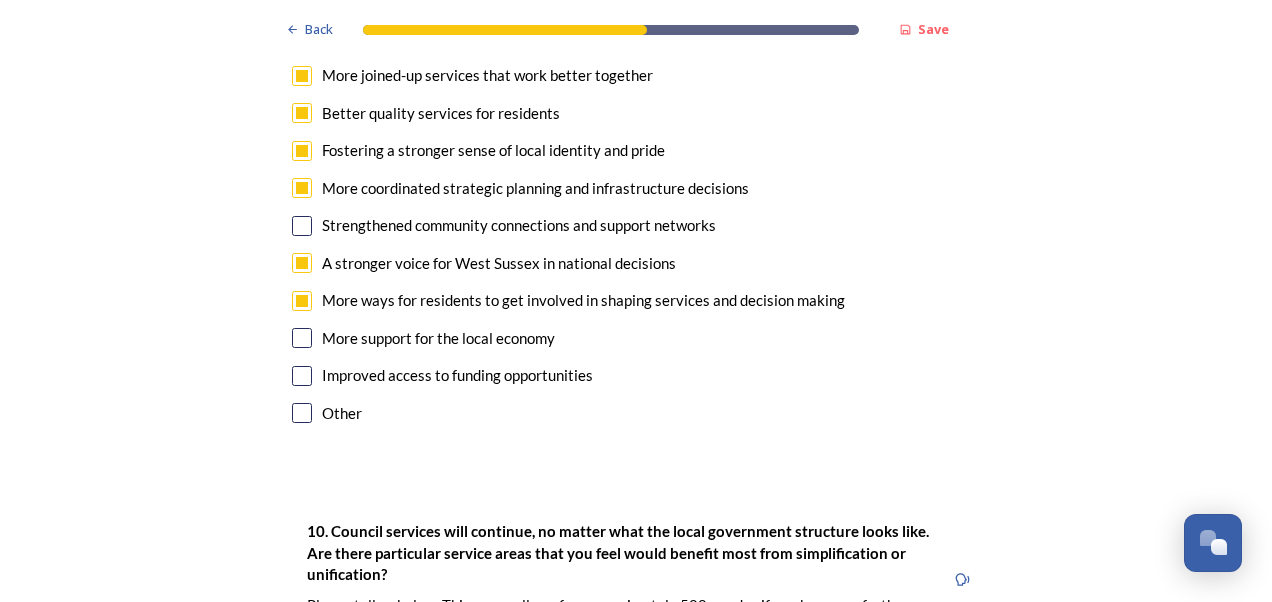 click at bounding box center (302, 338) 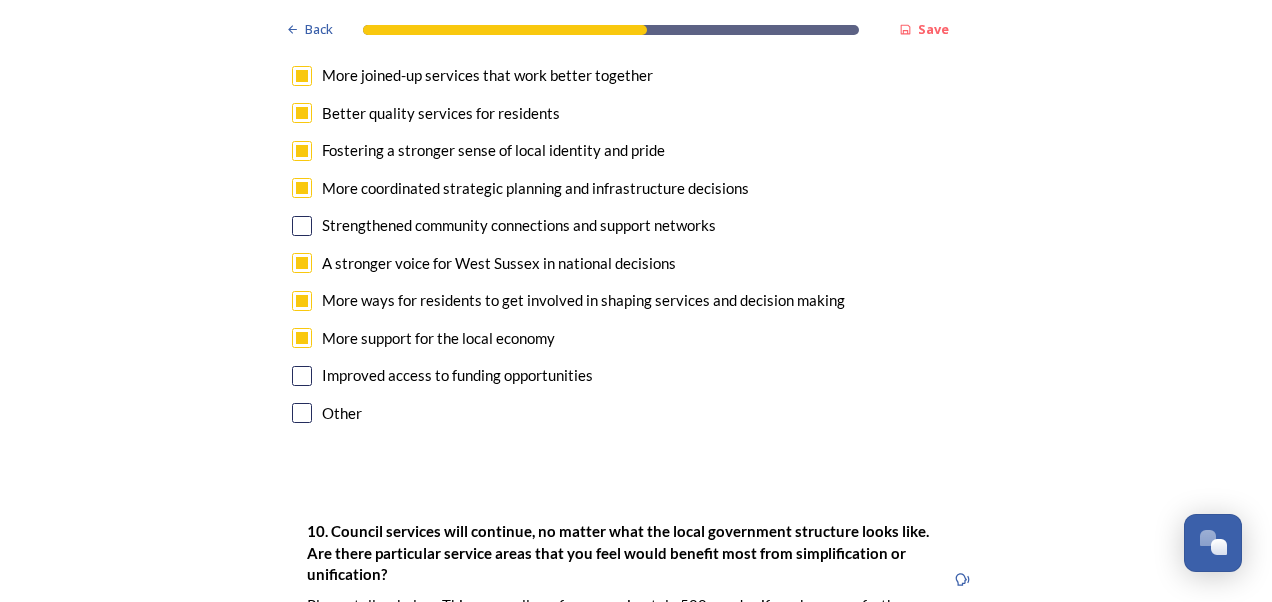 click at bounding box center [302, 376] 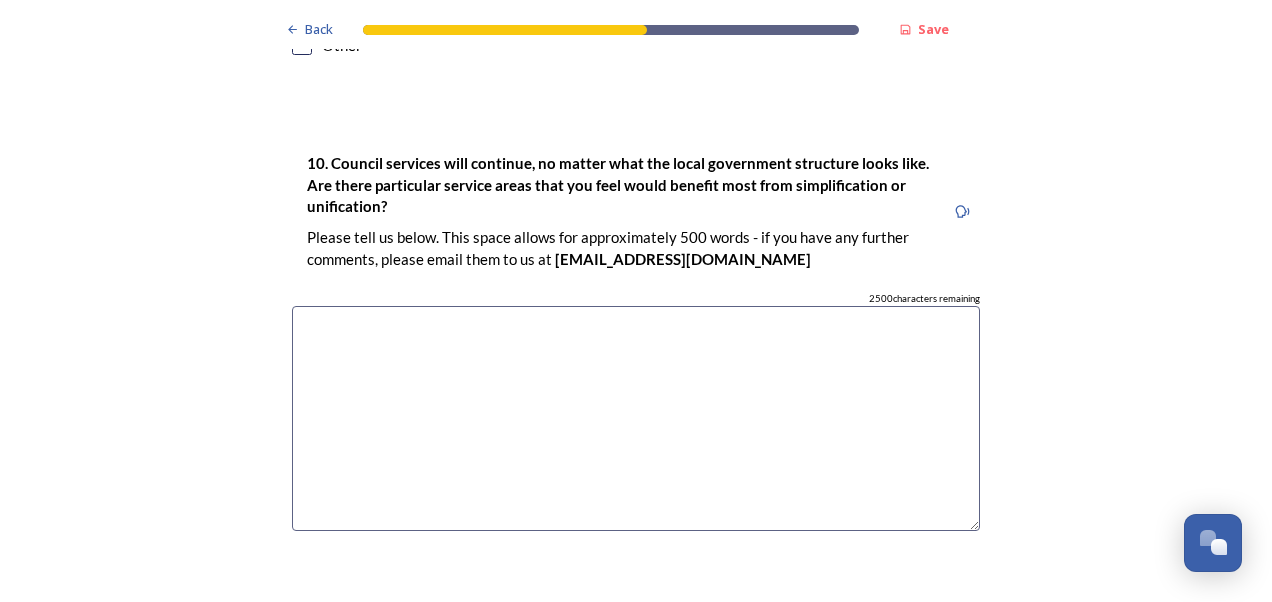 scroll, scrollTop: 5300, scrollLeft: 0, axis: vertical 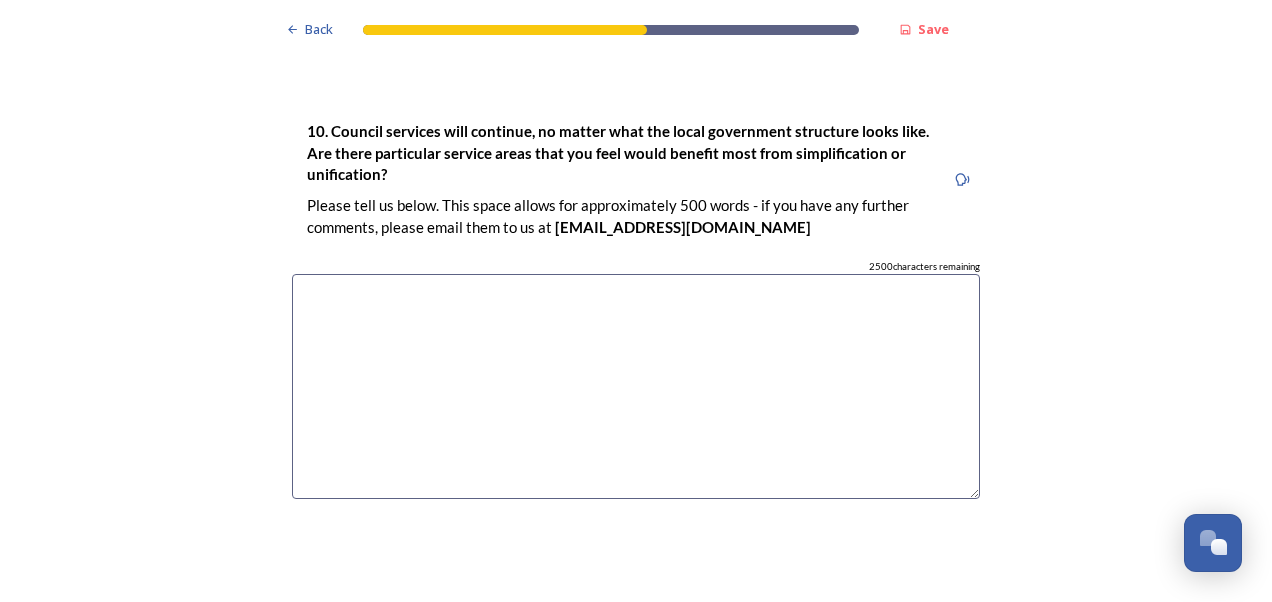 click at bounding box center (636, 386) 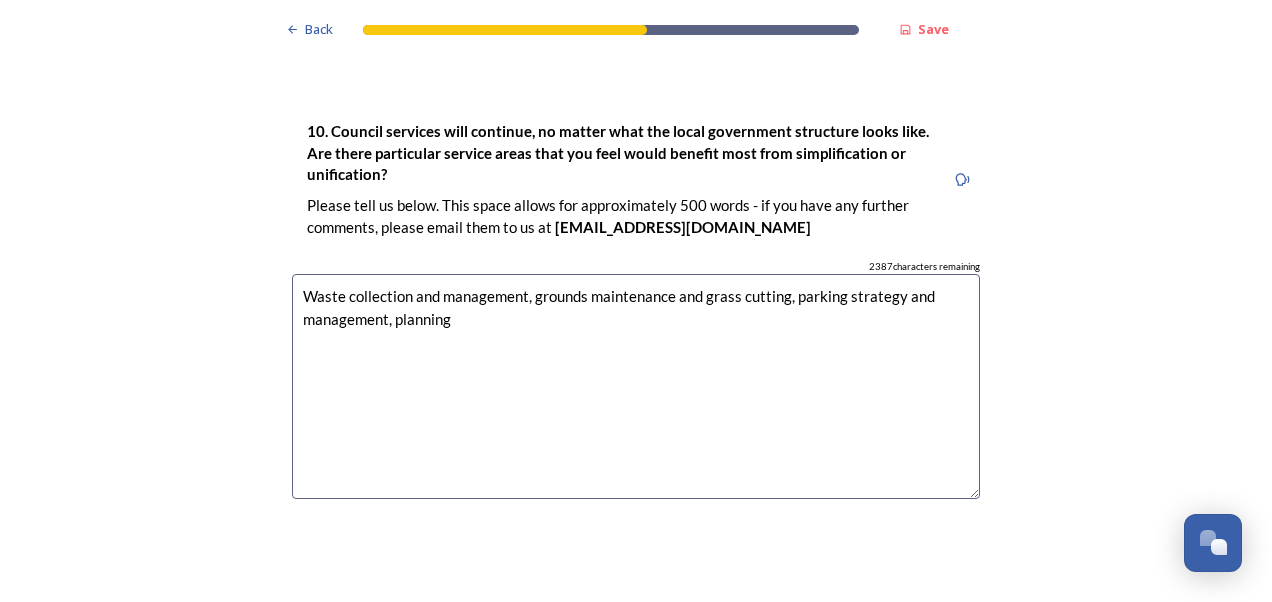 click on "Waste collection and management, grounds maintenance and grass cutting, parking strategy and management, planning" at bounding box center [636, 386] 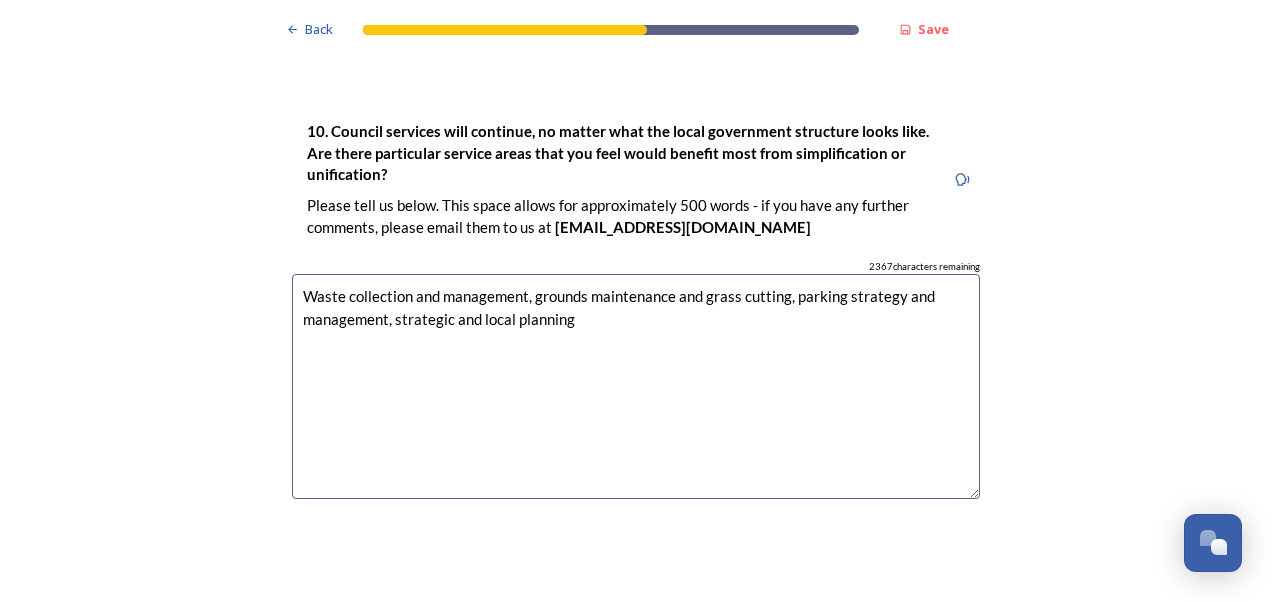 click on "Waste collection and management, grounds maintenance and grass cutting, parking strategy and management, strategic and local planning" at bounding box center (636, 386) 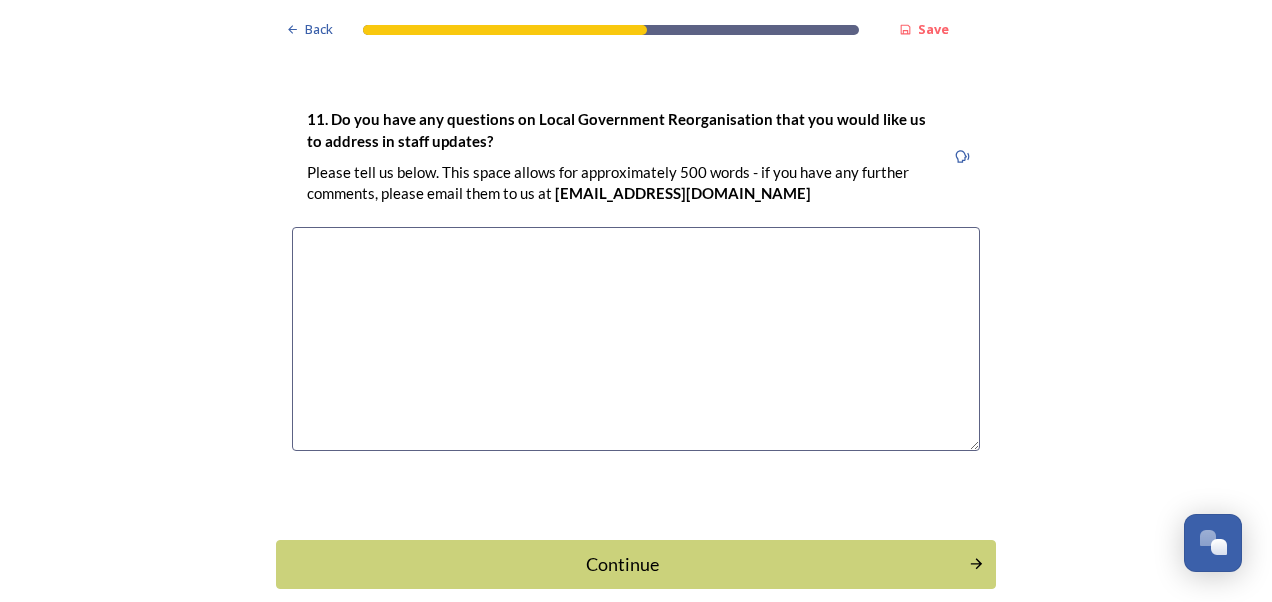 scroll, scrollTop: 5842, scrollLeft: 0, axis: vertical 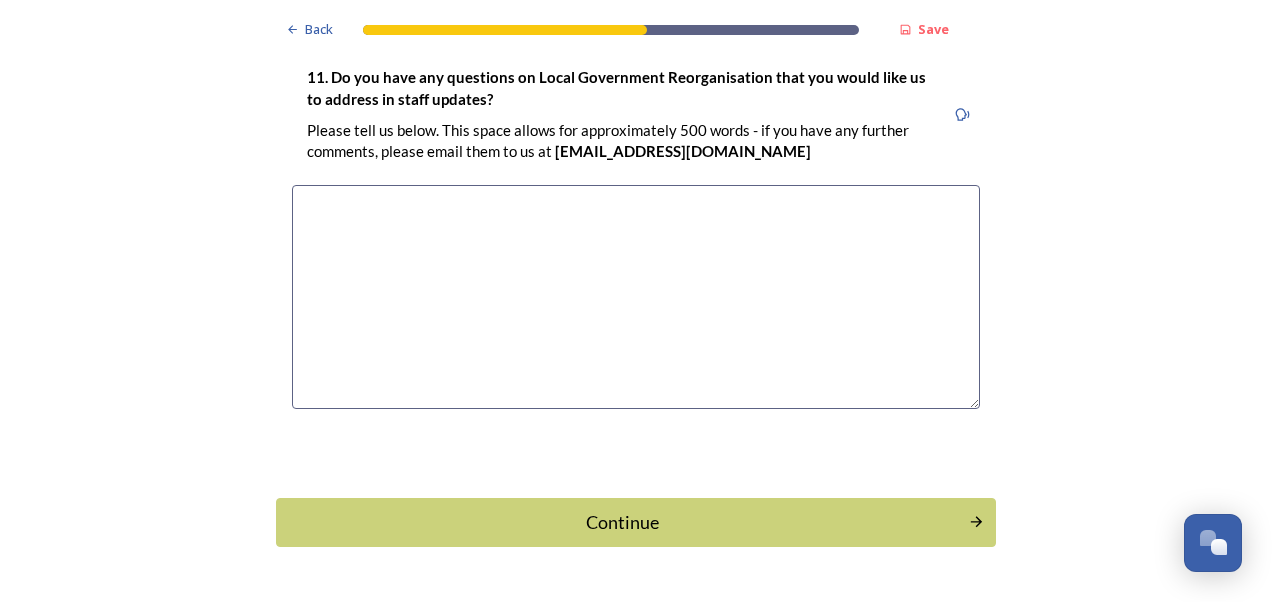 type on "Waste collection and management, grounds maintenance and grass cutting, parking strategy and management, strategic and local planning, flood risk management and drainage." 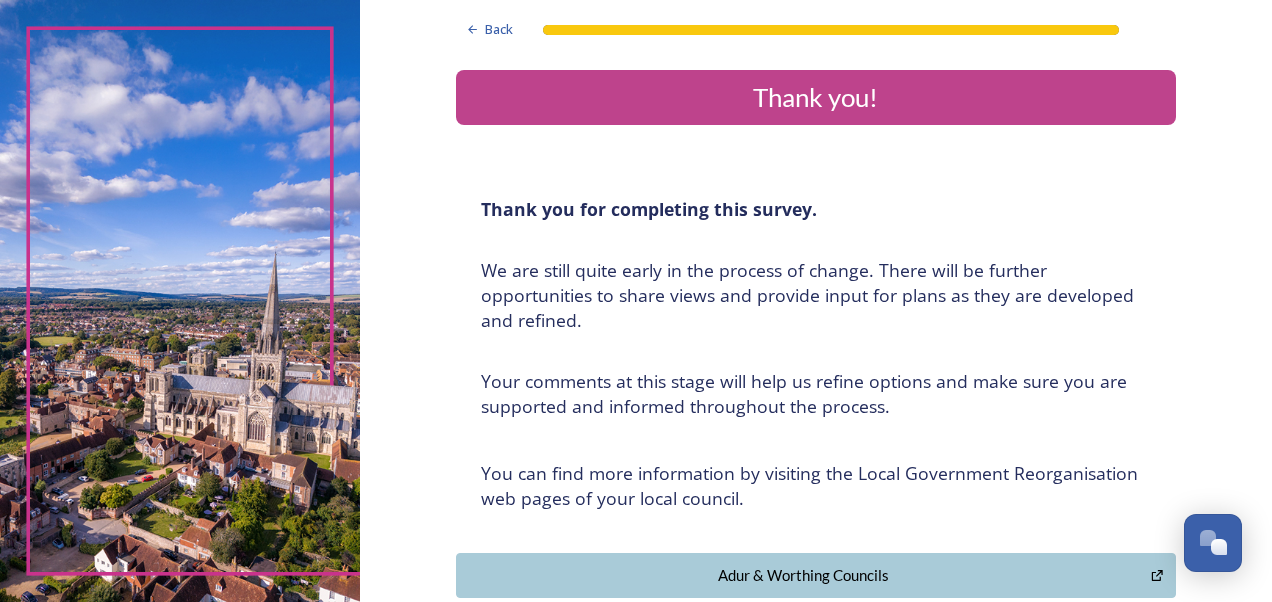 scroll, scrollTop: 0, scrollLeft: 0, axis: both 